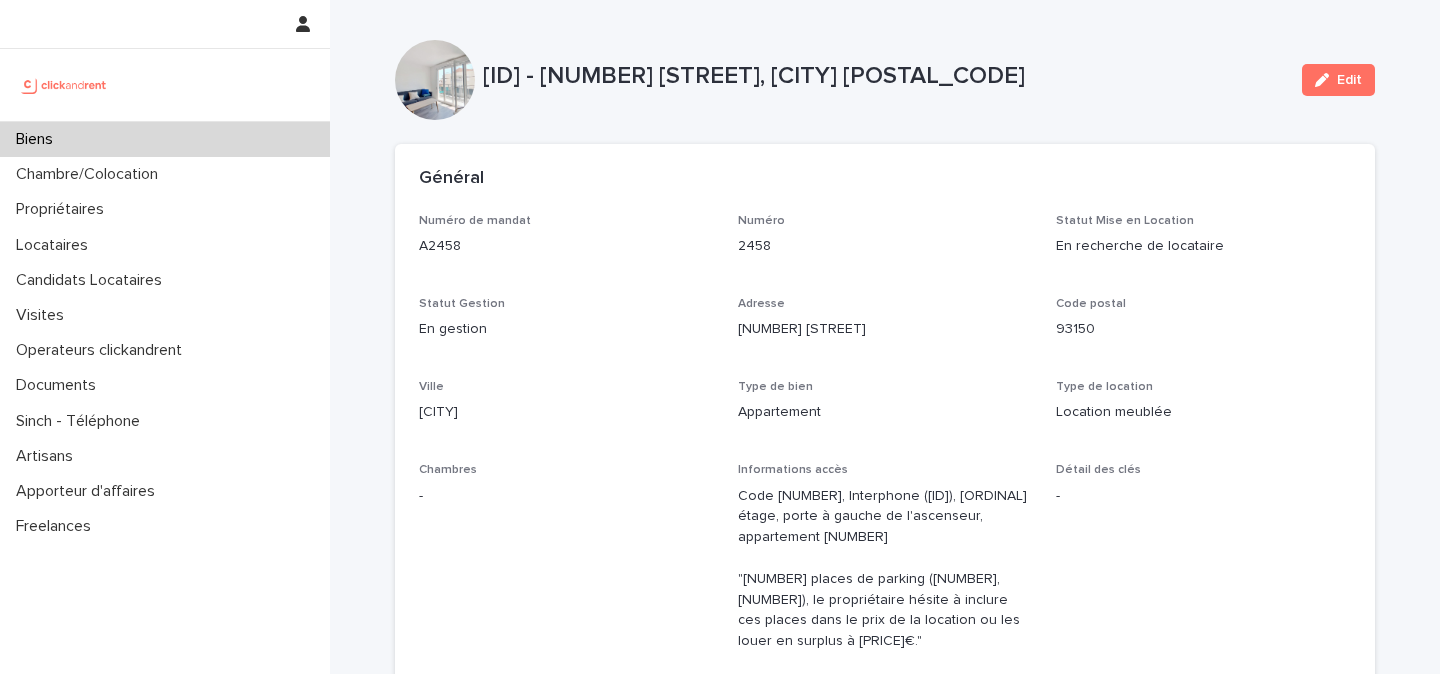 scroll, scrollTop: 0, scrollLeft: 0, axis: both 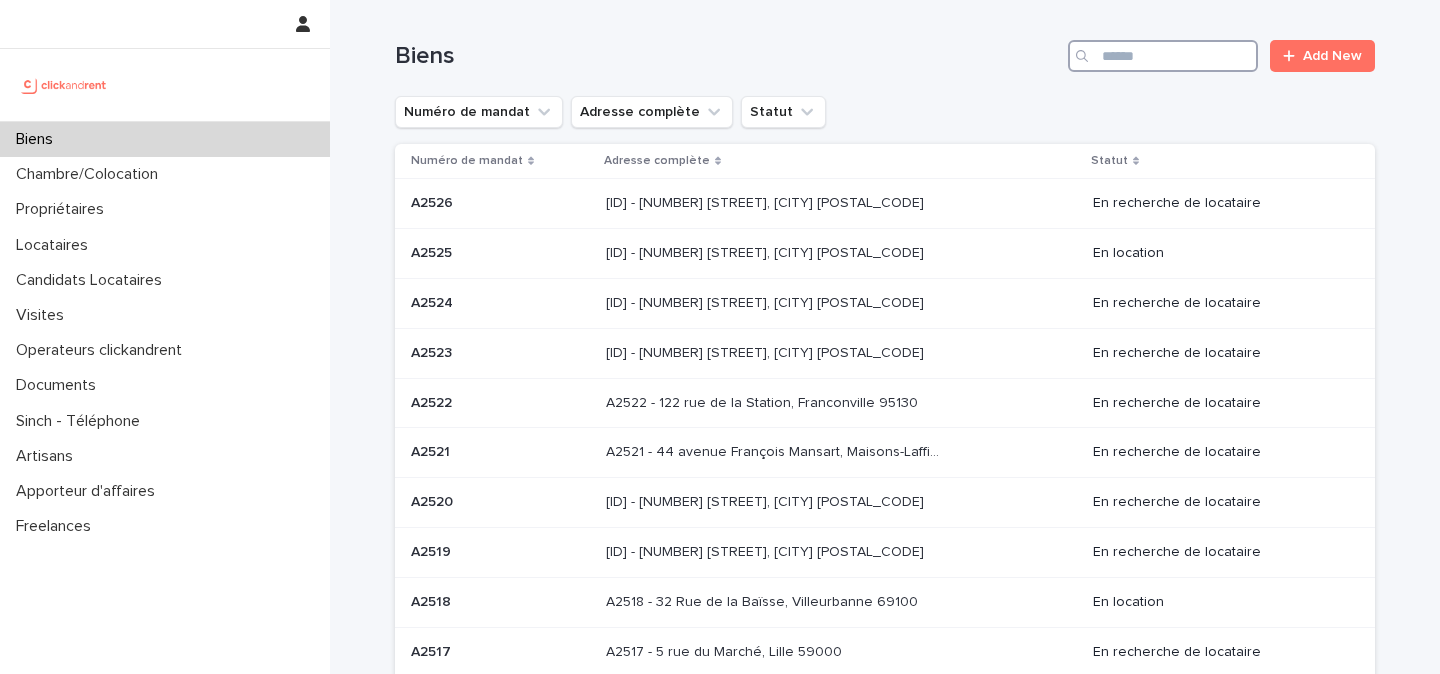 click at bounding box center [1163, 56] 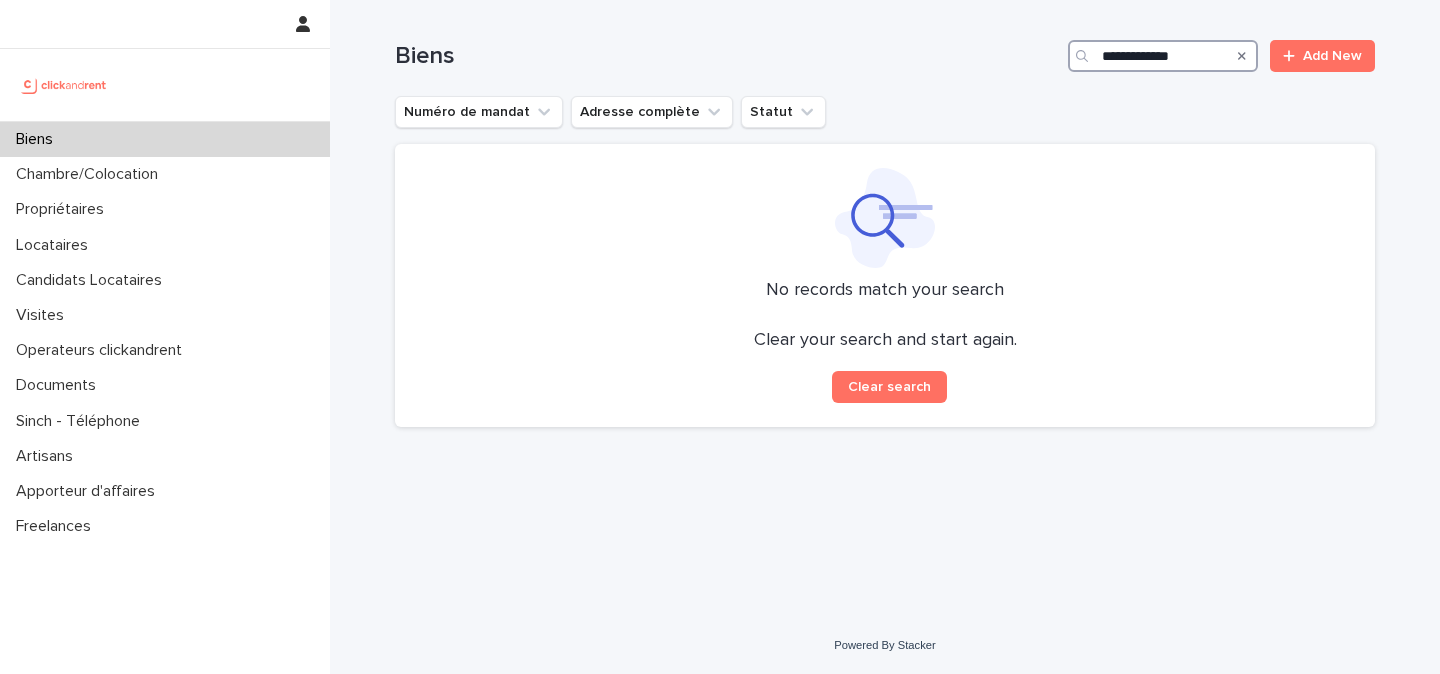 type on "**********" 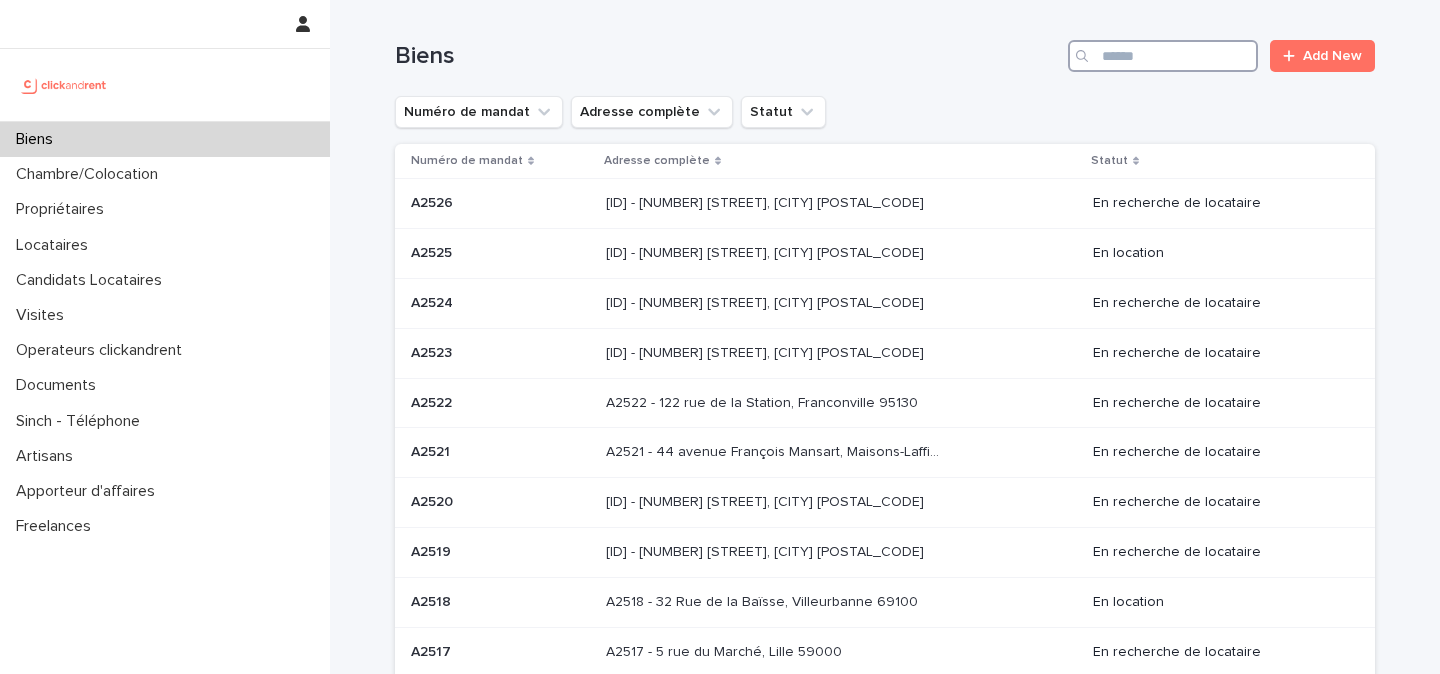 click at bounding box center [1163, 56] 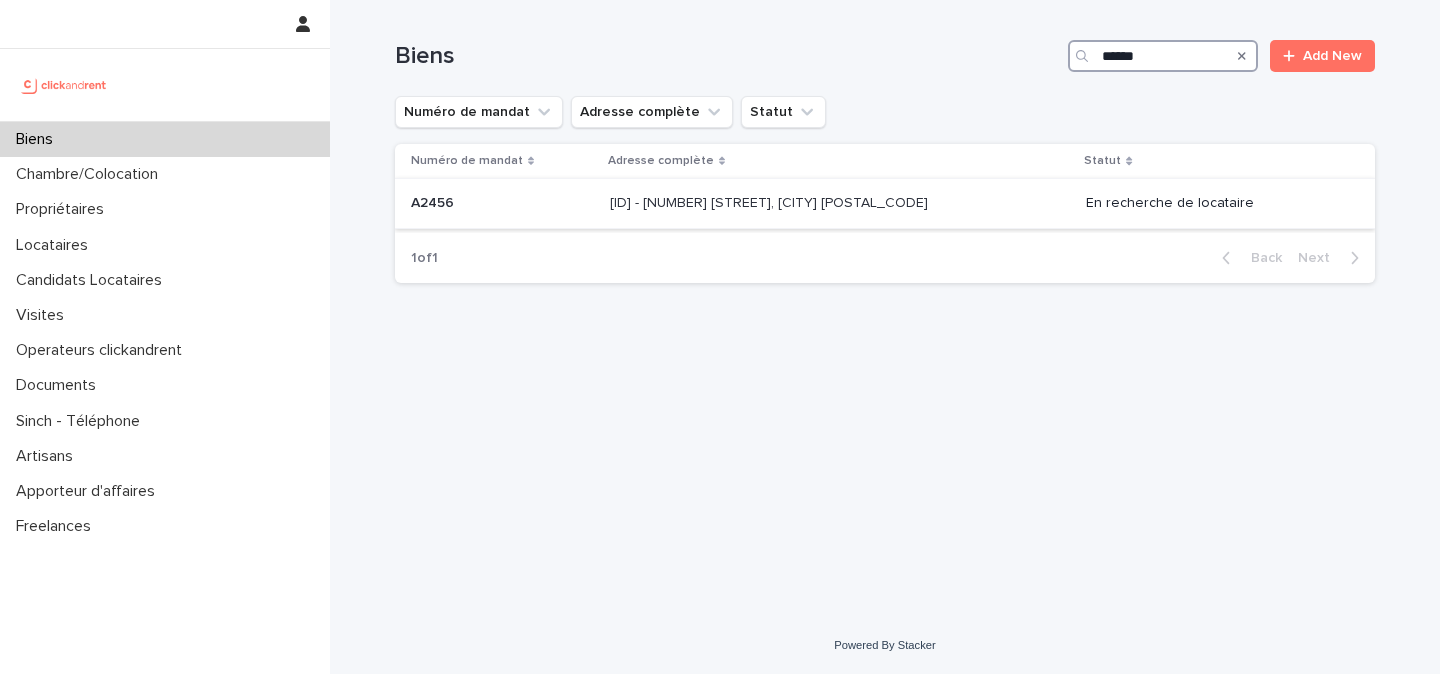 type on "*****" 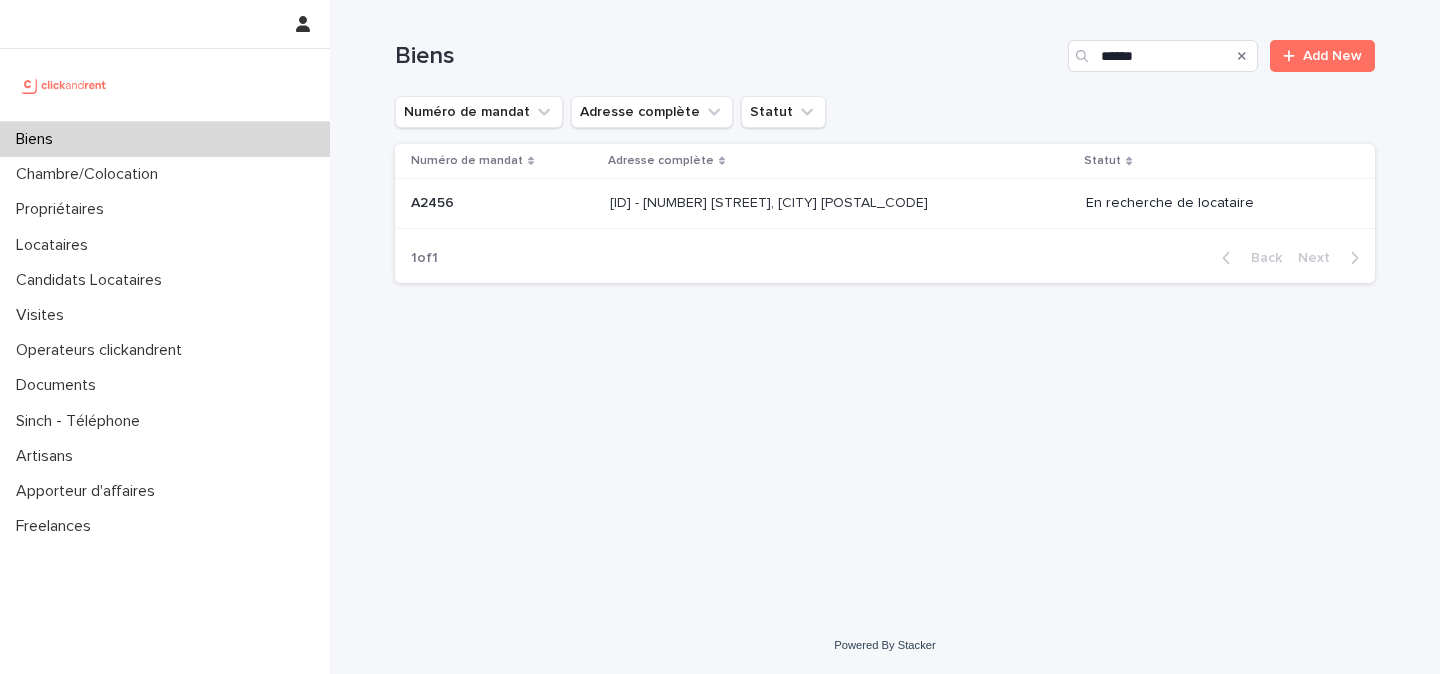 click on "[ID] - [NUMBER] [STREET], [CITY] [POSTAL_CODE] [ID] - [NUMBER] [STREET], [CITY] [POSTAL_CODE]" at bounding box center (840, 203) 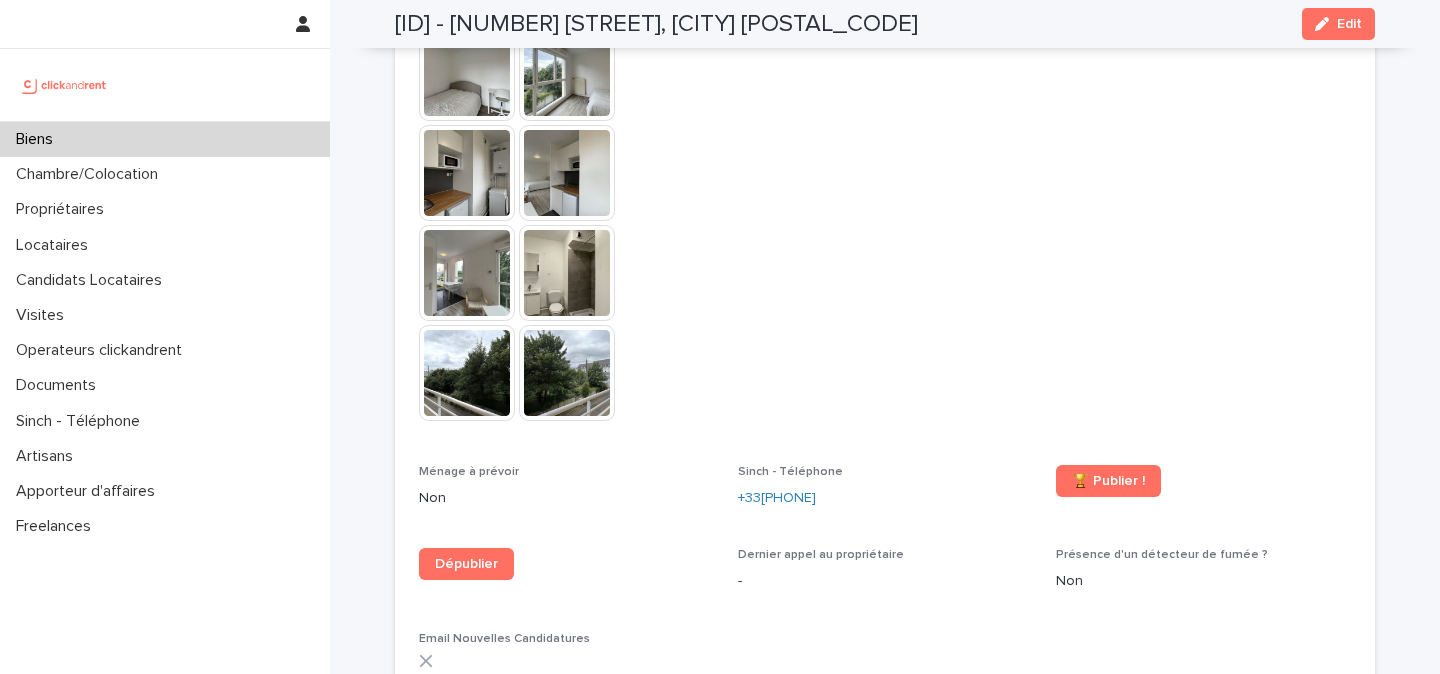 scroll, scrollTop: 5514, scrollLeft: 0, axis: vertical 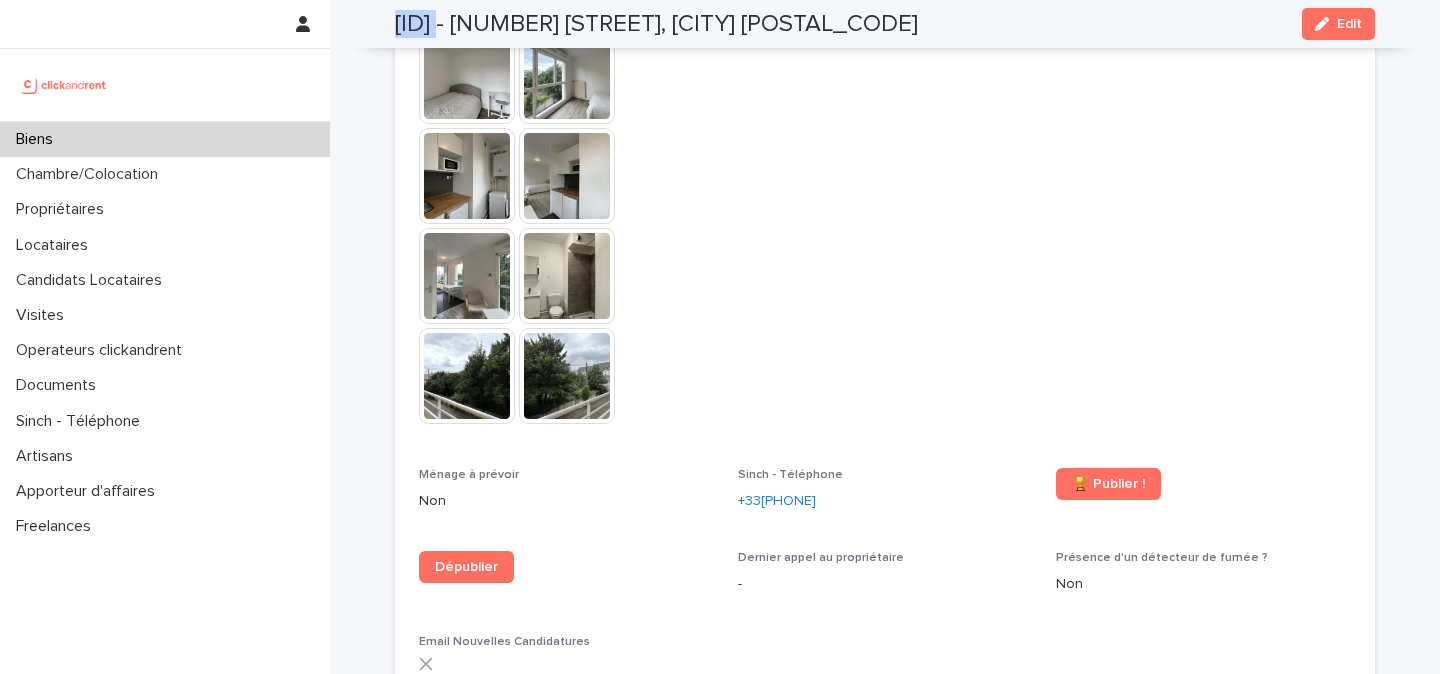 drag, startPoint x: 468, startPoint y: 19, endPoint x: 383, endPoint y: 17, distance: 85.02353 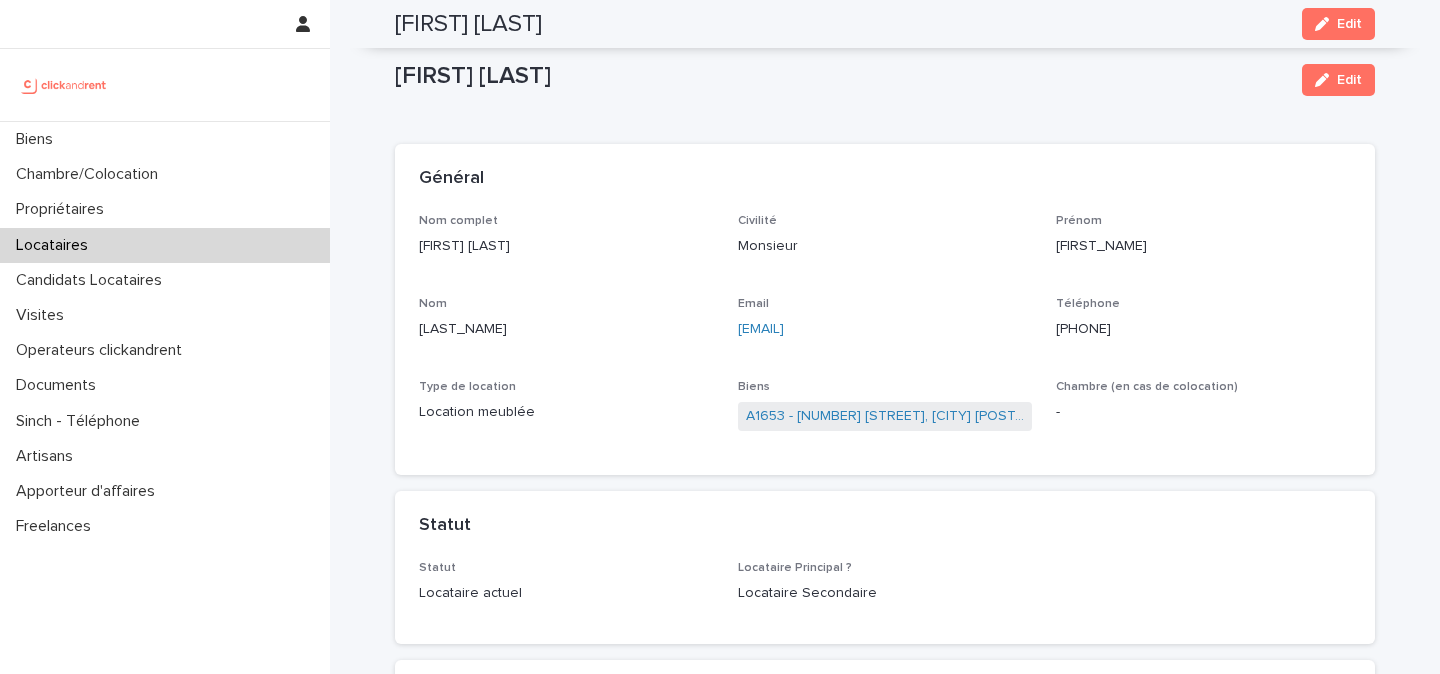 scroll, scrollTop: 0, scrollLeft: 0, axis: both 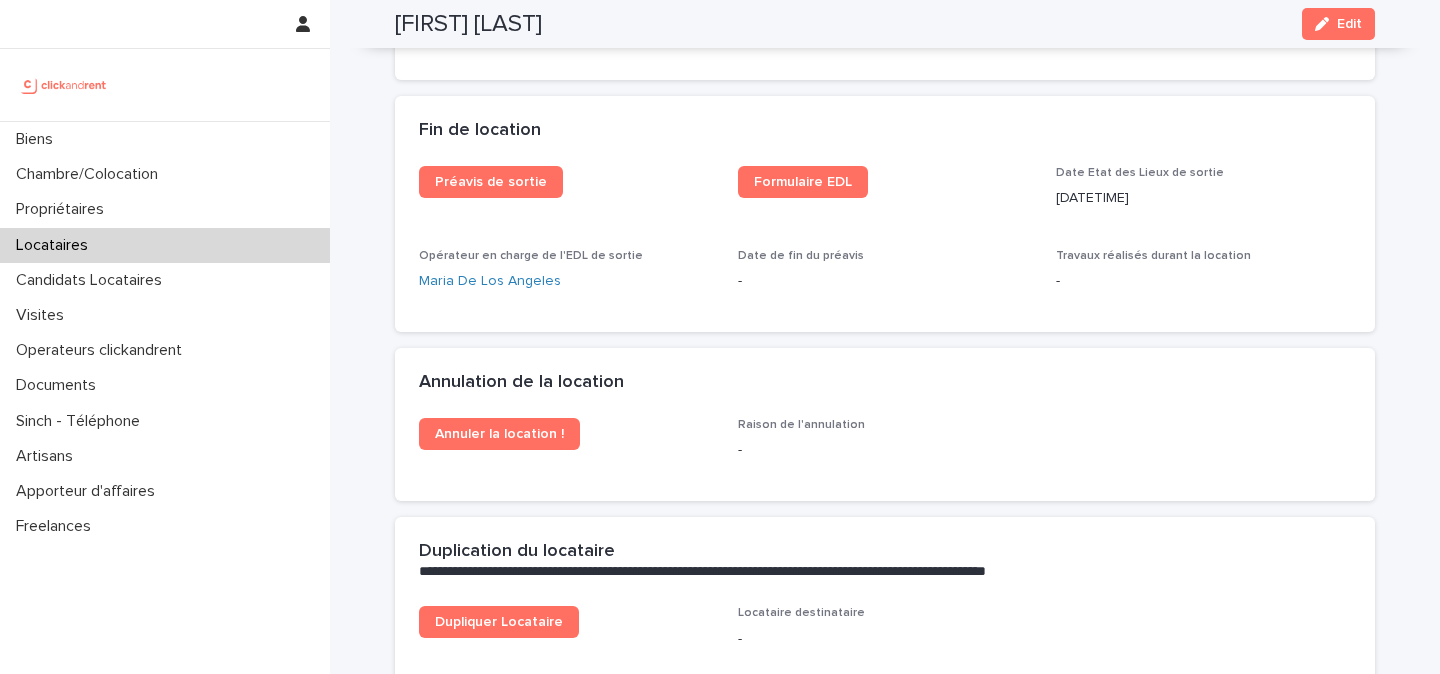 click at bounding box center [64, 85] 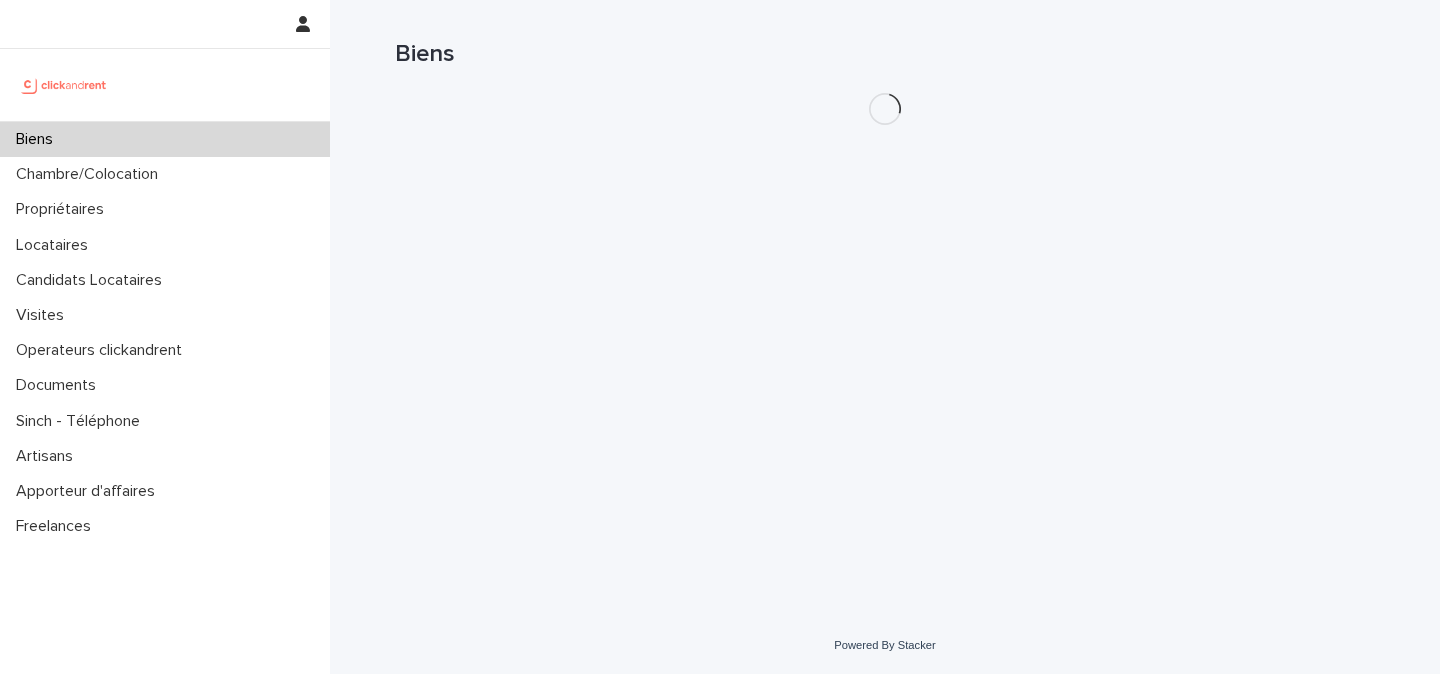 scroll, scrollTop: 0, scrollLeft: 0, axis: both 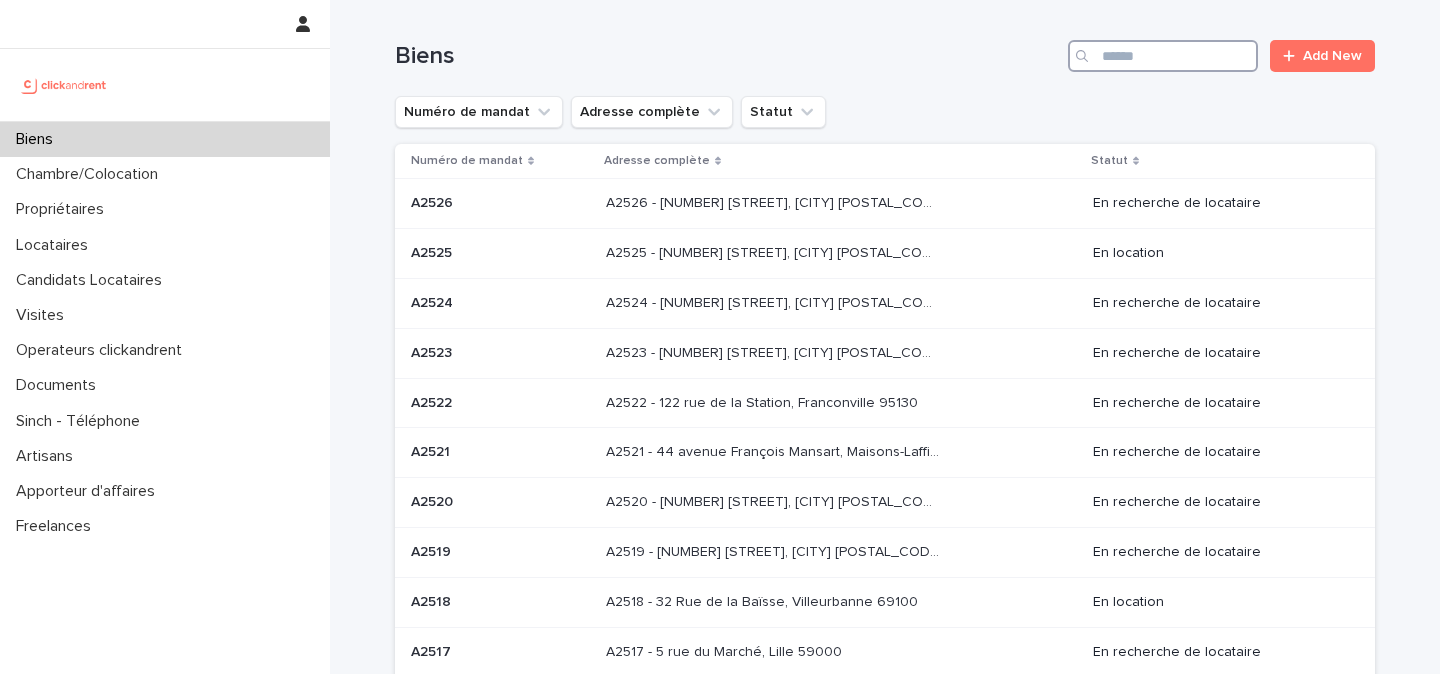 click at bounding box center (1163, 56) 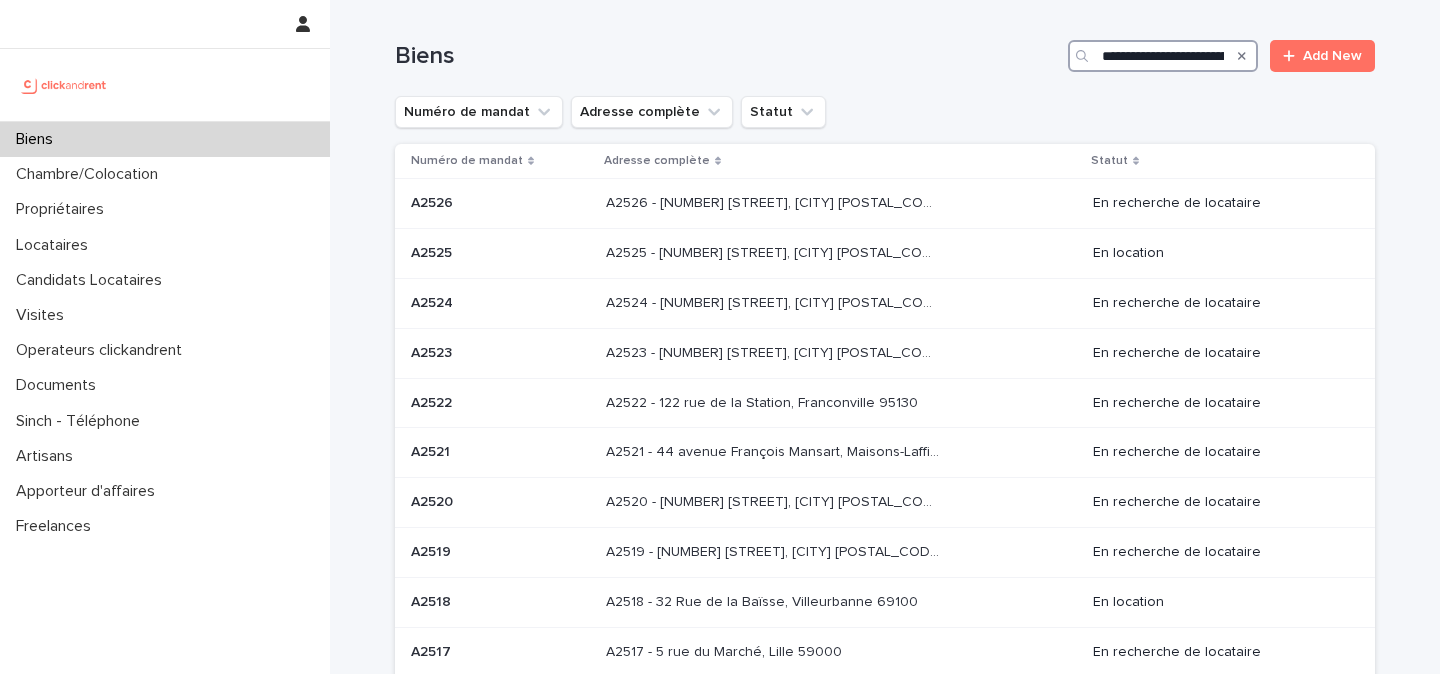 scroll, scrollTop: 0, scrollLeft: 364, axis: horizontal 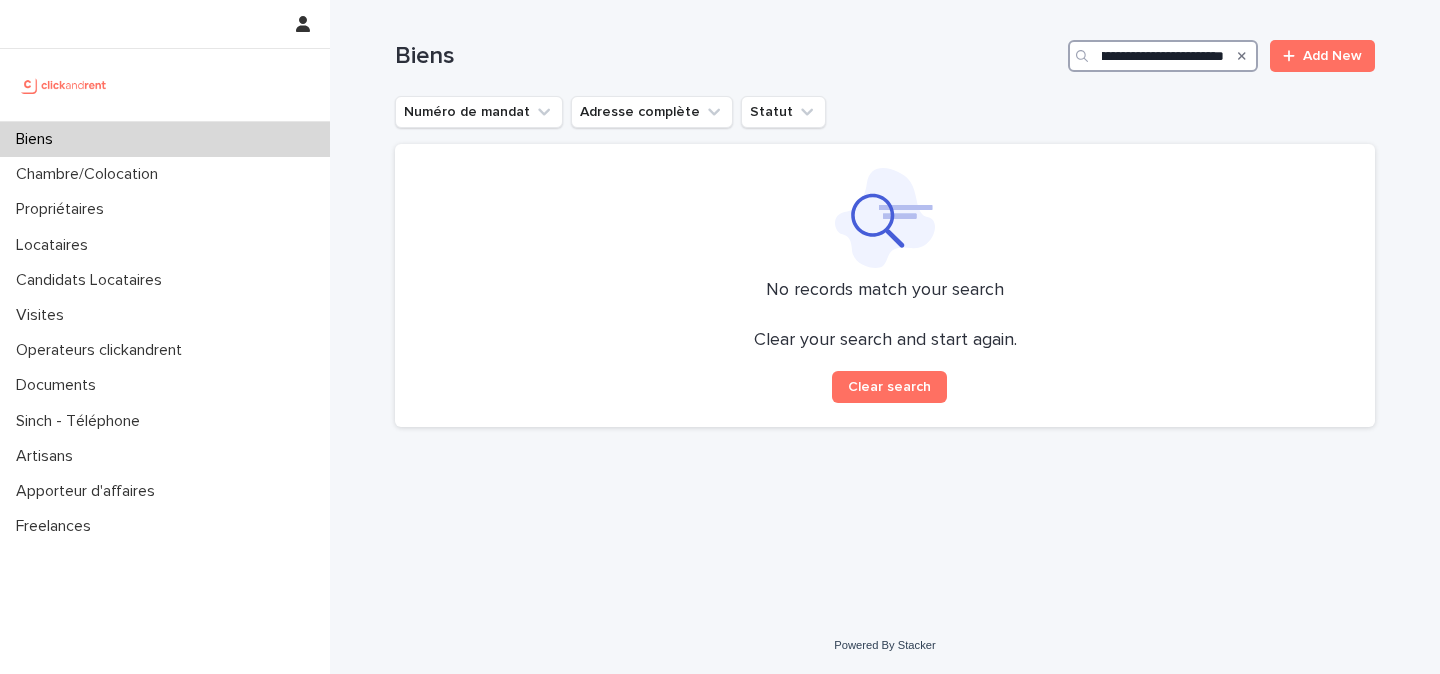 type on "**********" 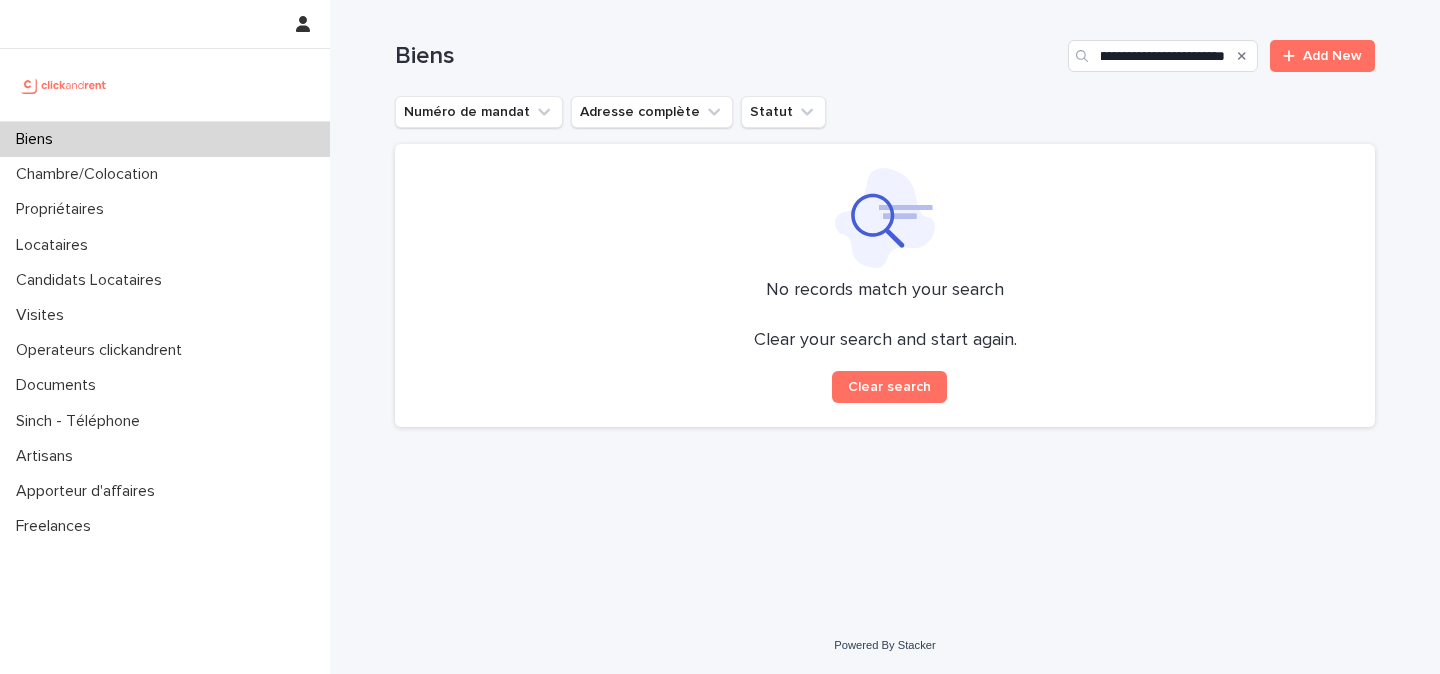 scroll, scrollTop: 0, scrollLeft: 0, axis: both 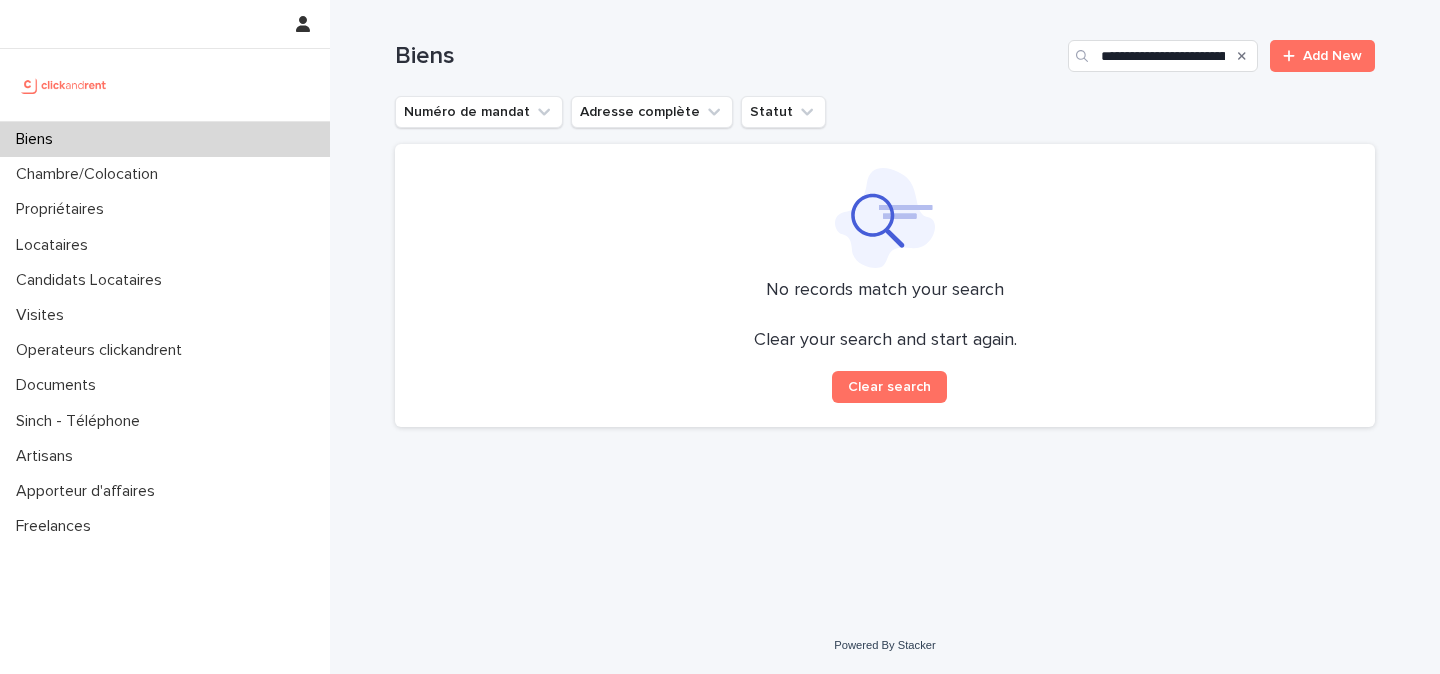 click at bounding box center [64, 85] 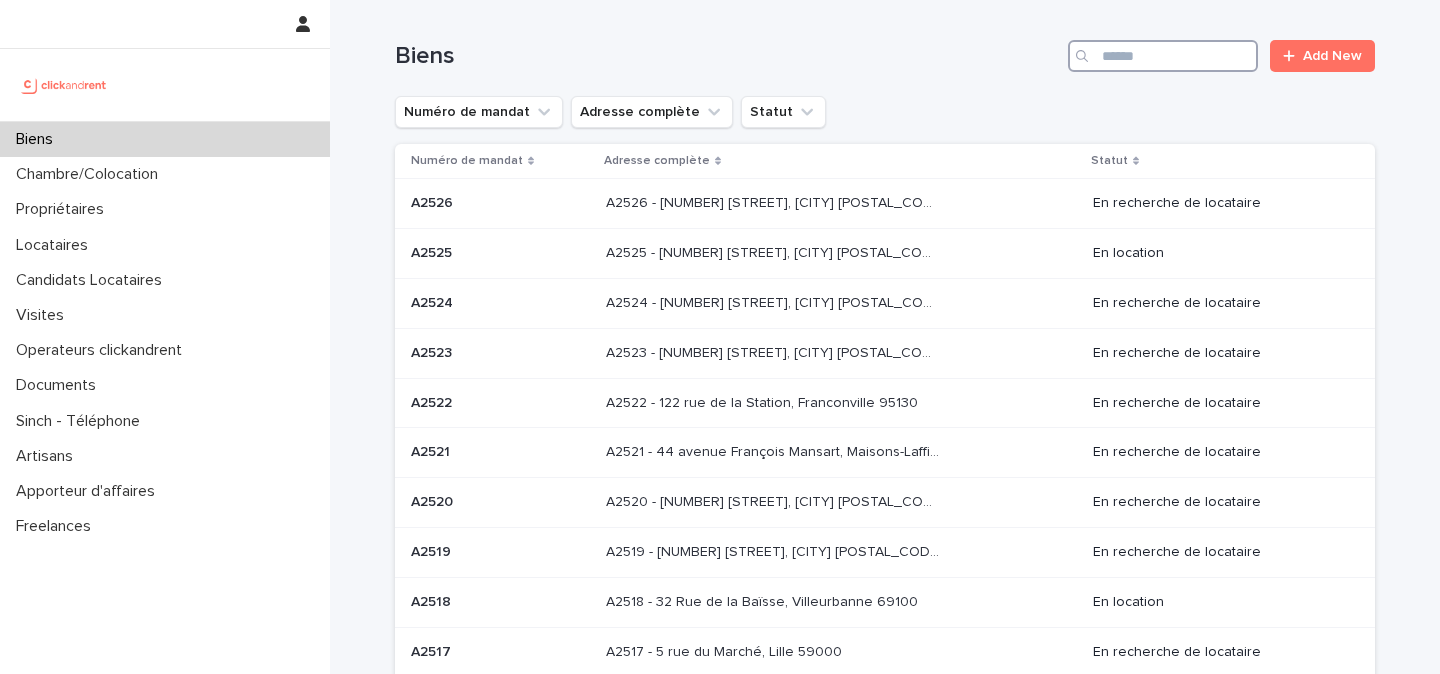 click at bounding box center [1163, 56] 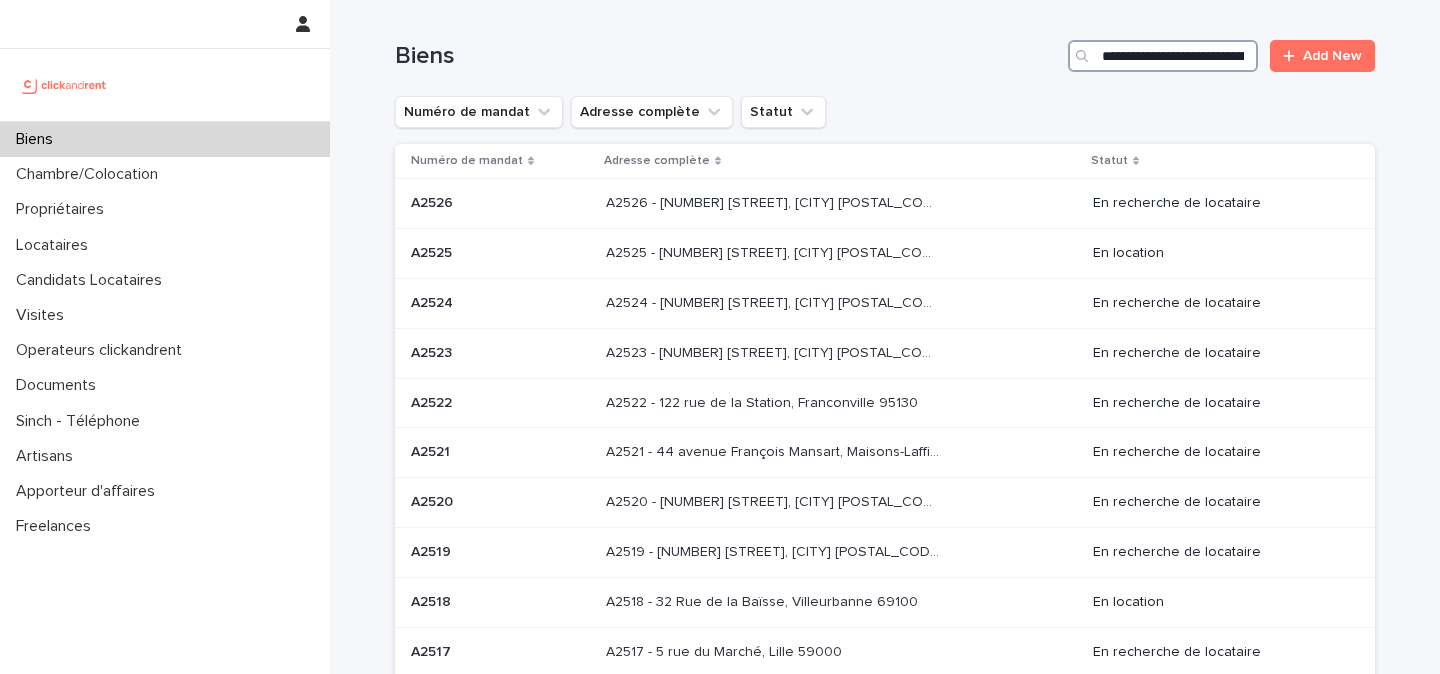 scroll, scrollTop: 0, scrollLeft: 364, axis: horizontal 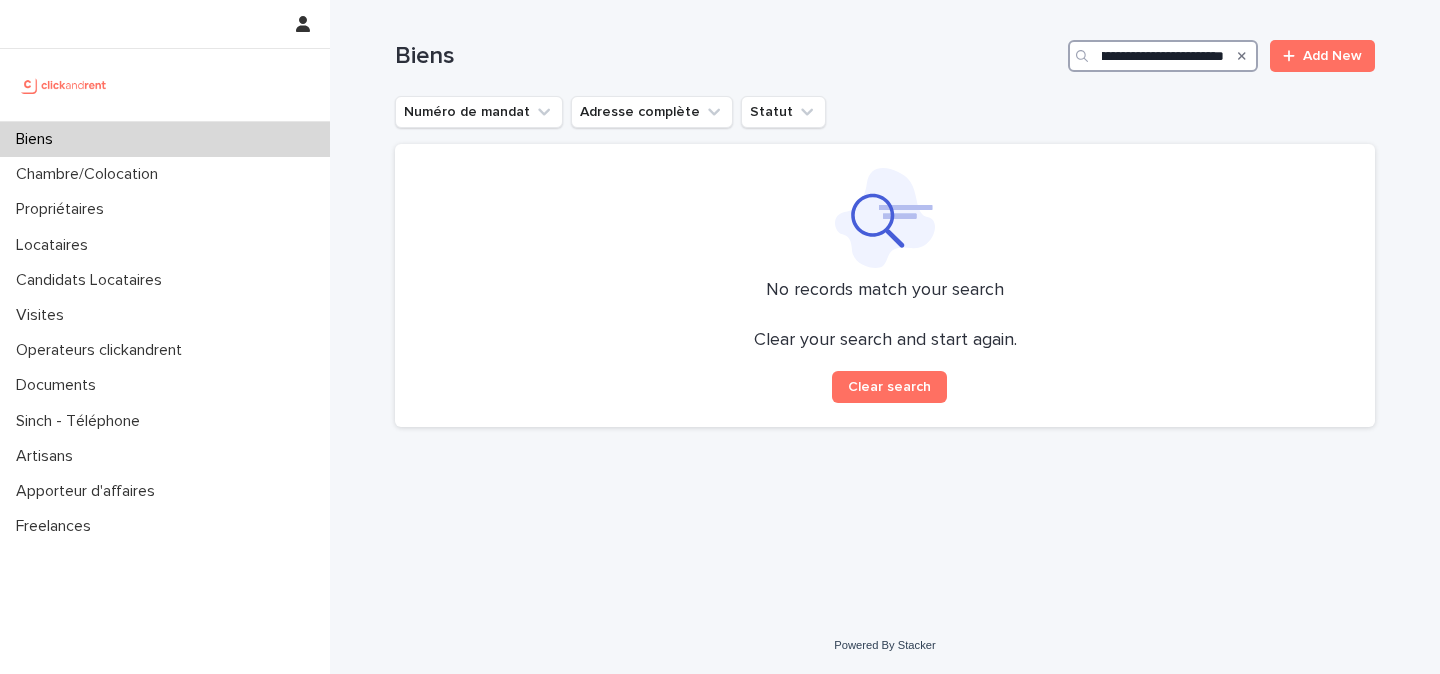 click on "**********" at bounding box center [1163, 56] 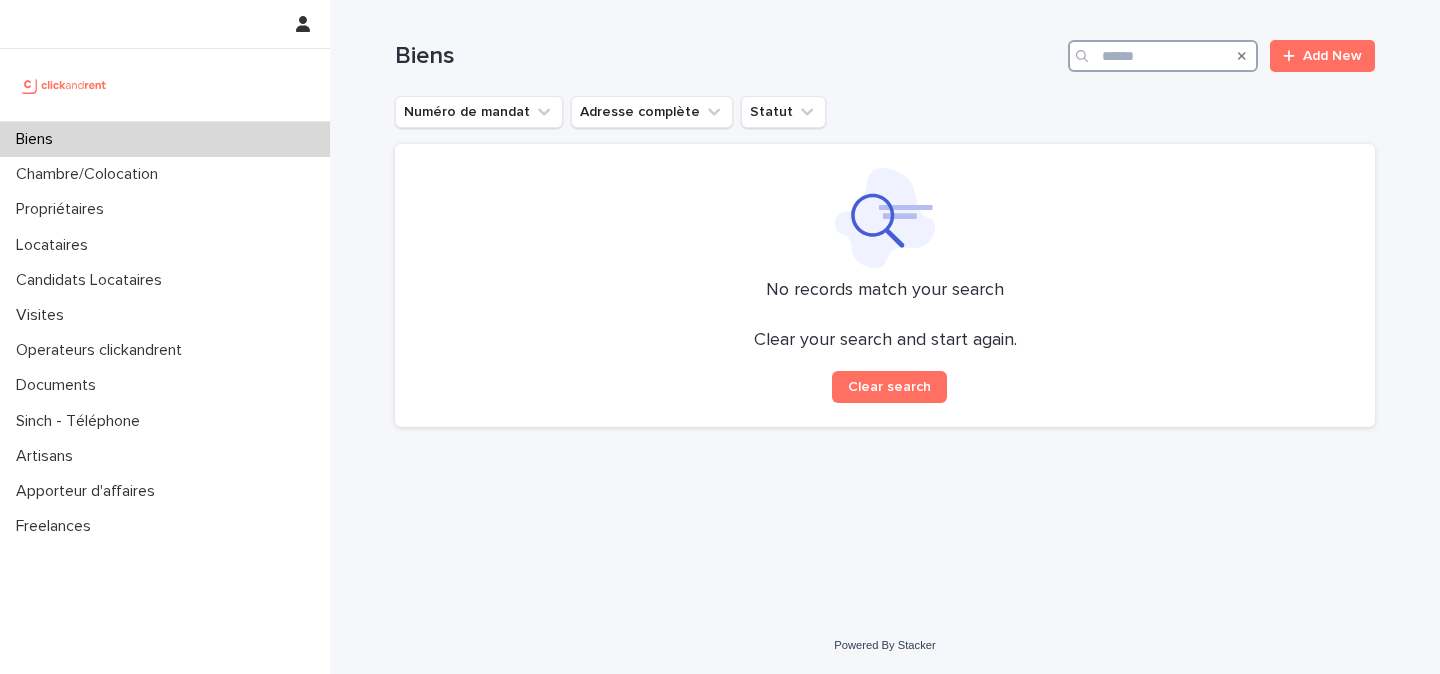 scroll, scrollTop: 0, scrollLeft: 0, axis: both 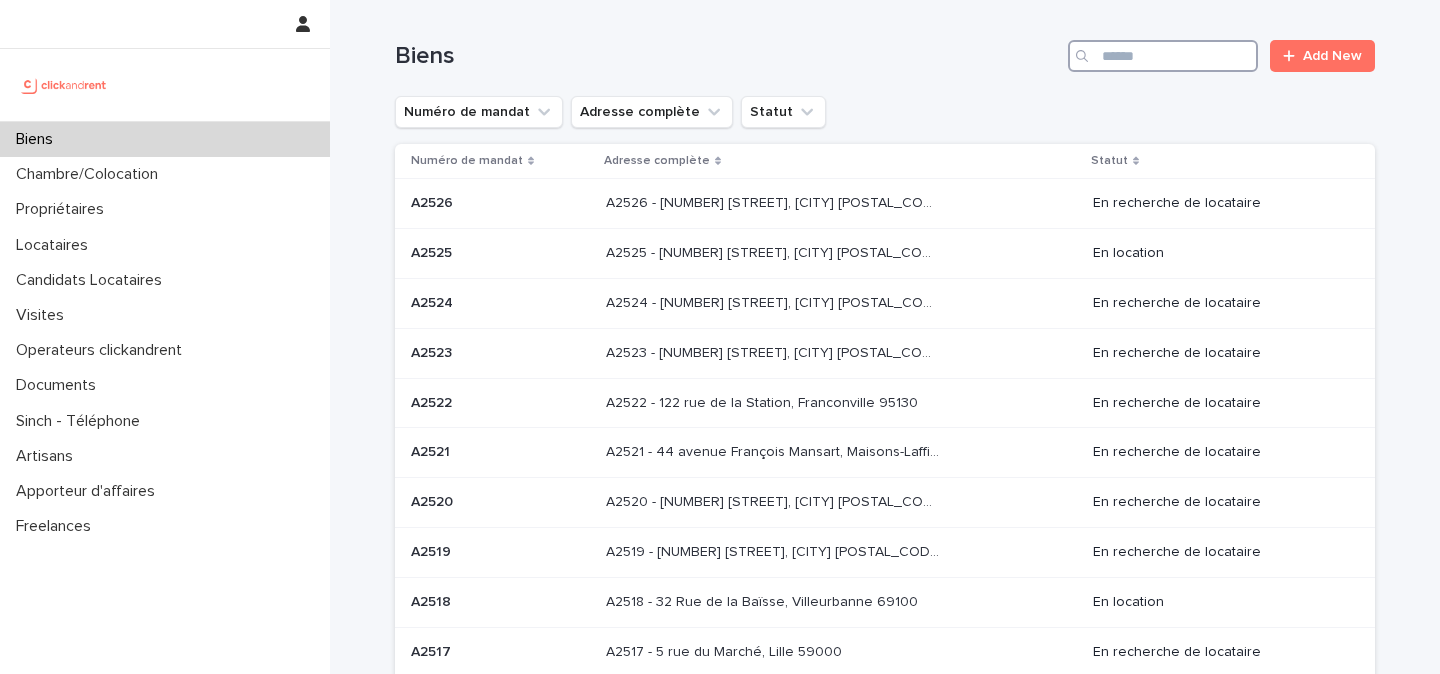 type on "**********" 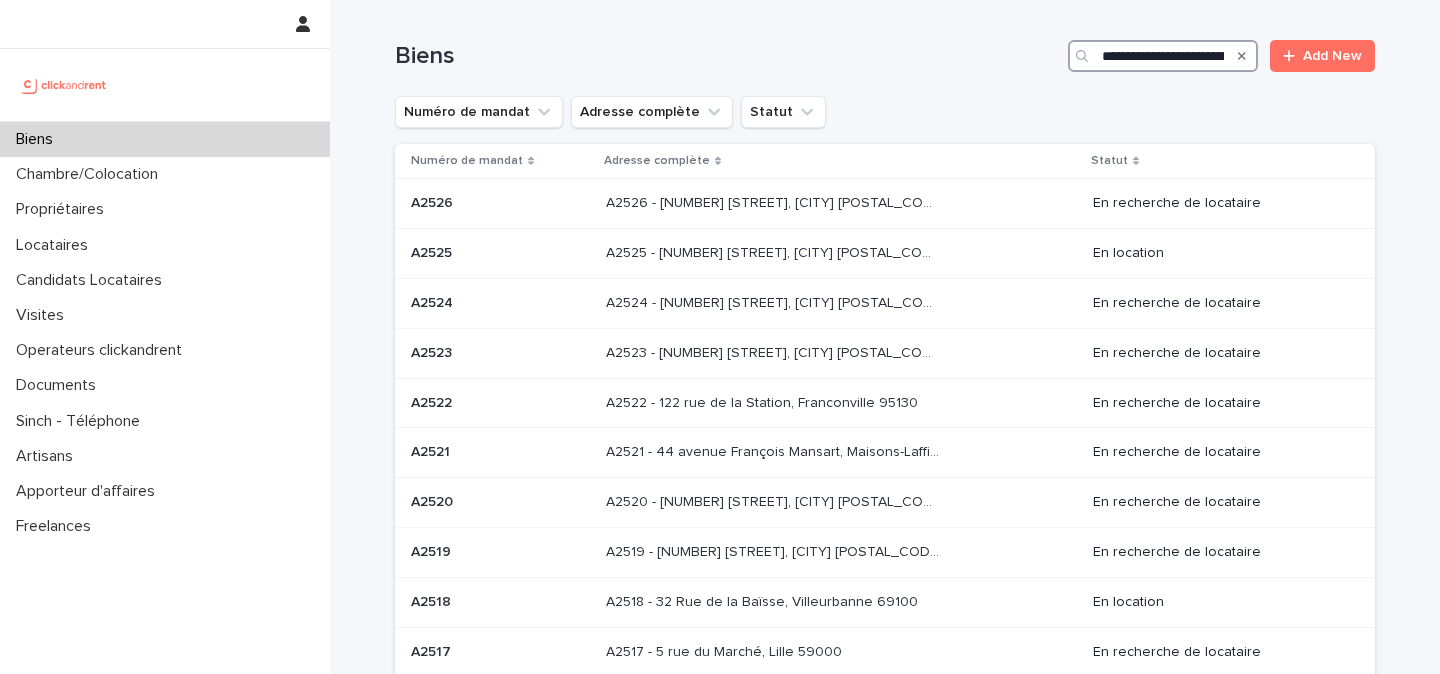 scroll, scrollTop: 0, scrollLeft: 364, axis: horizontal 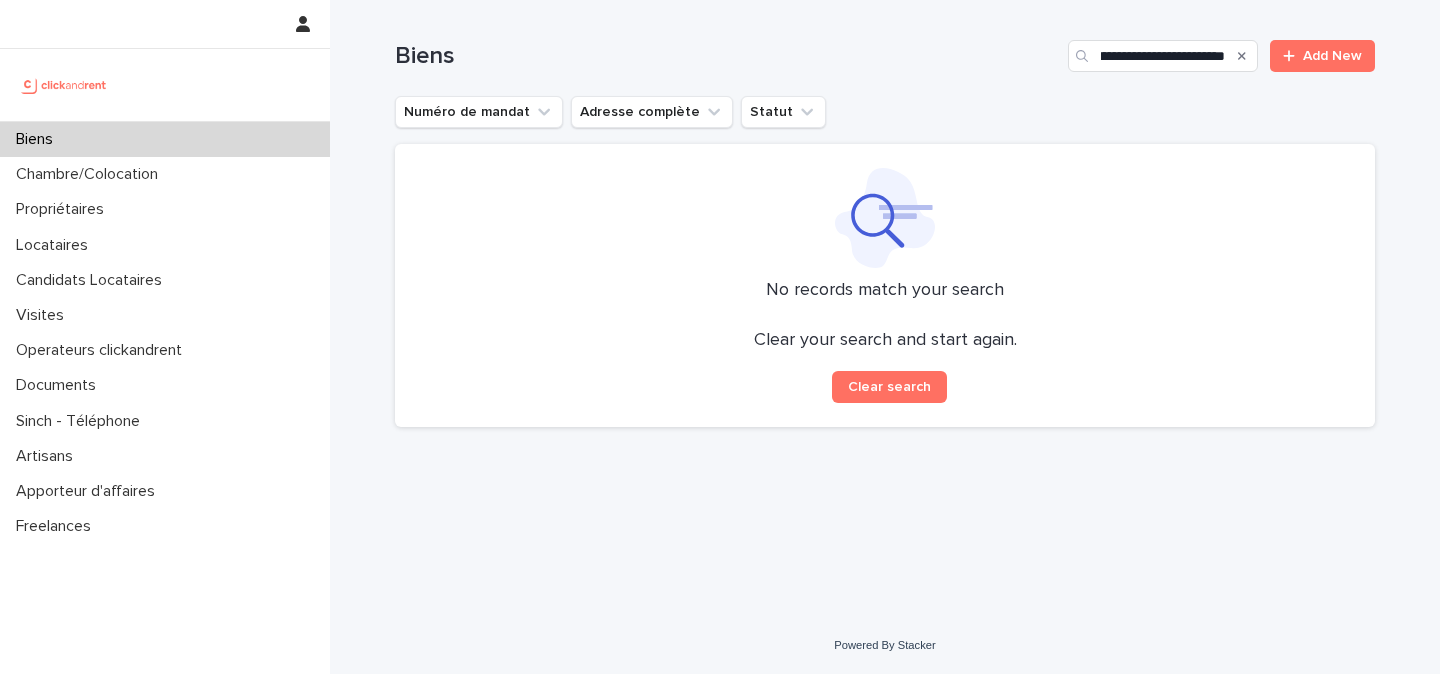 click at bounding box center (64, 85) 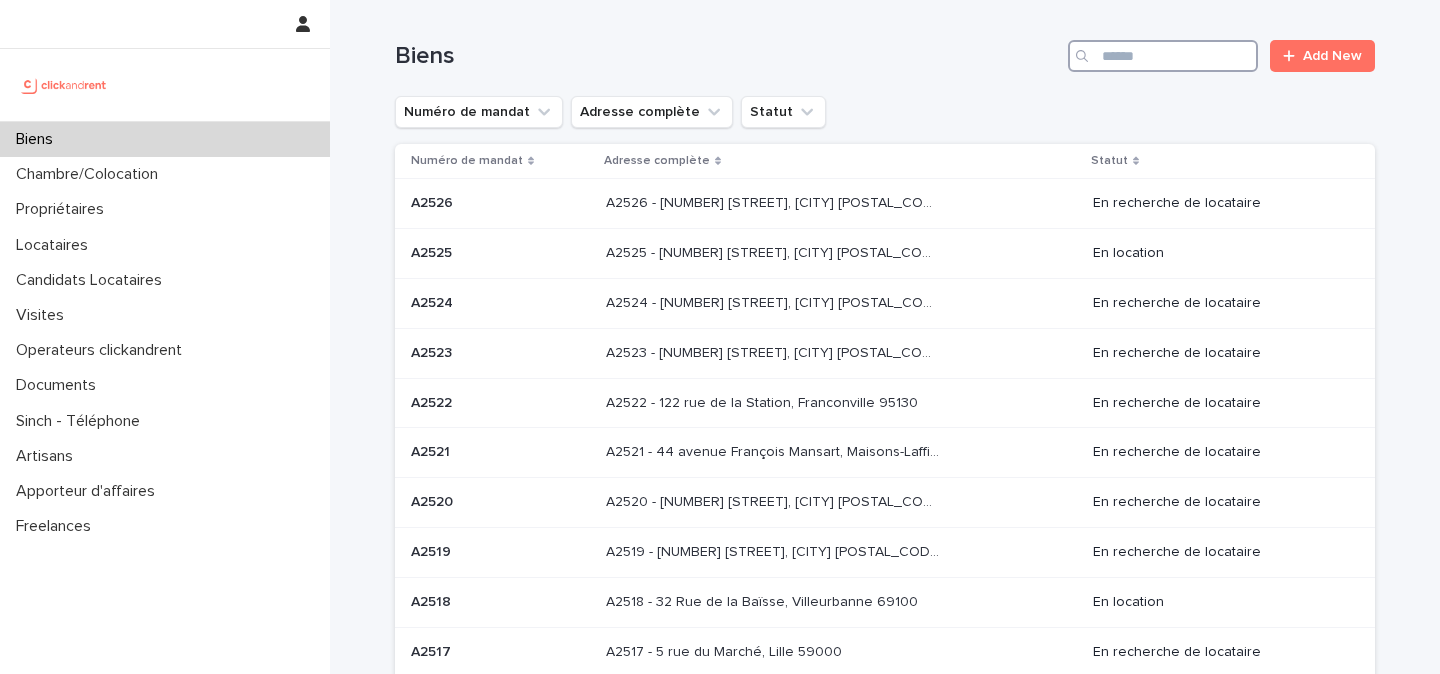 click at bounding box center (1163, 56) 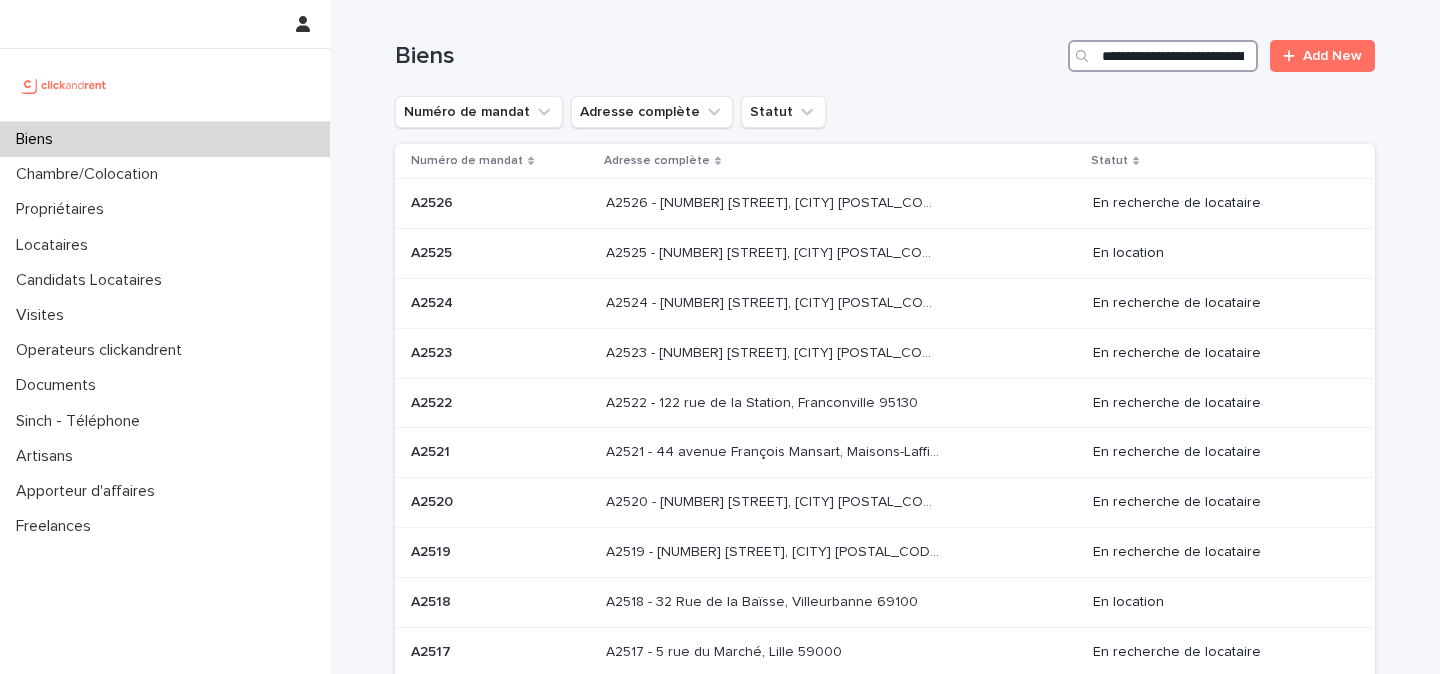 scroll, scrollTop: 0, scrollLeft: 364, axis: horizontal 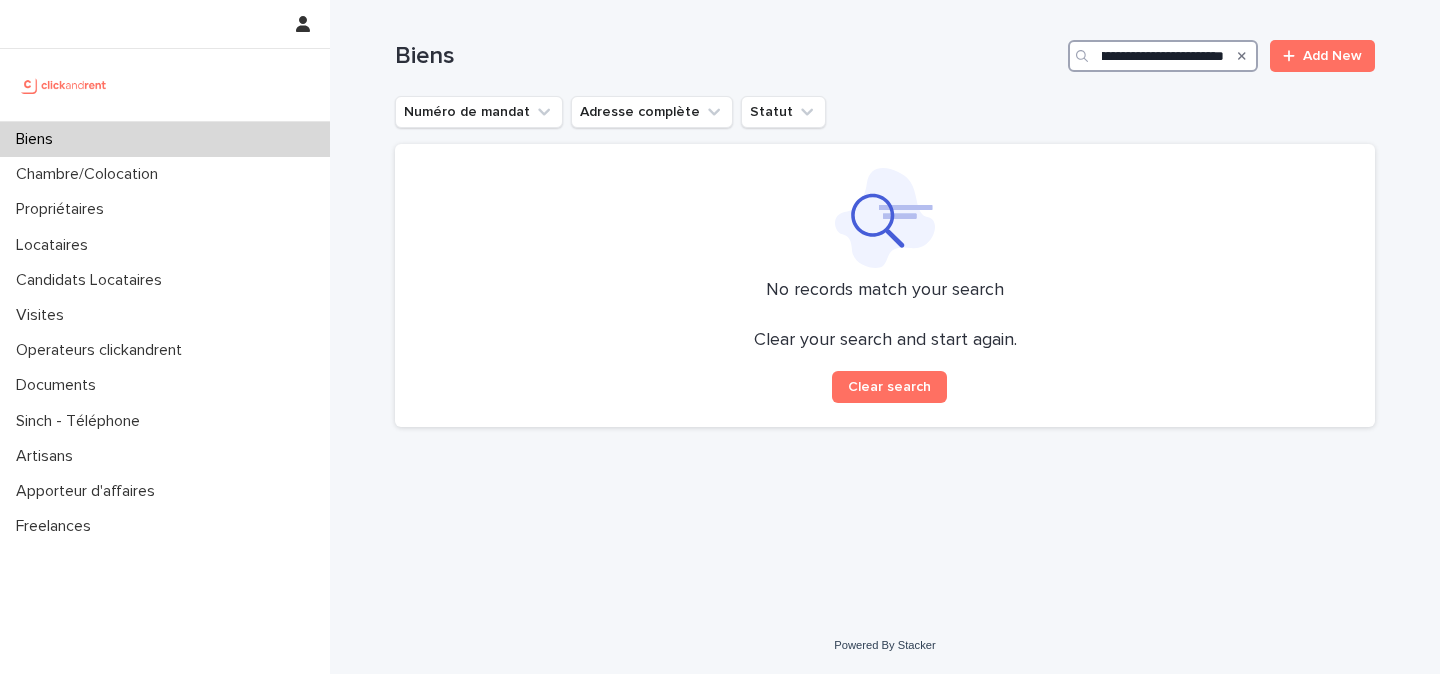 type on "**********" 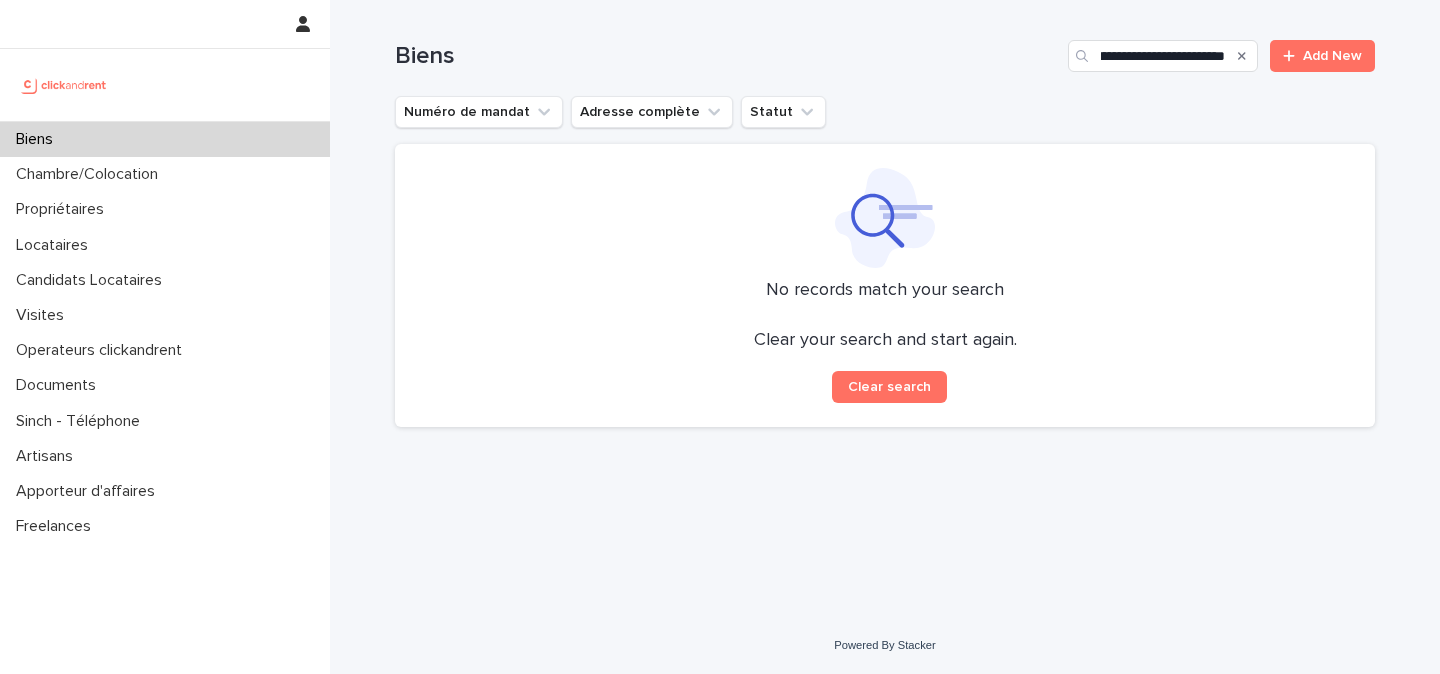 click at bounding box center (1242, 56) 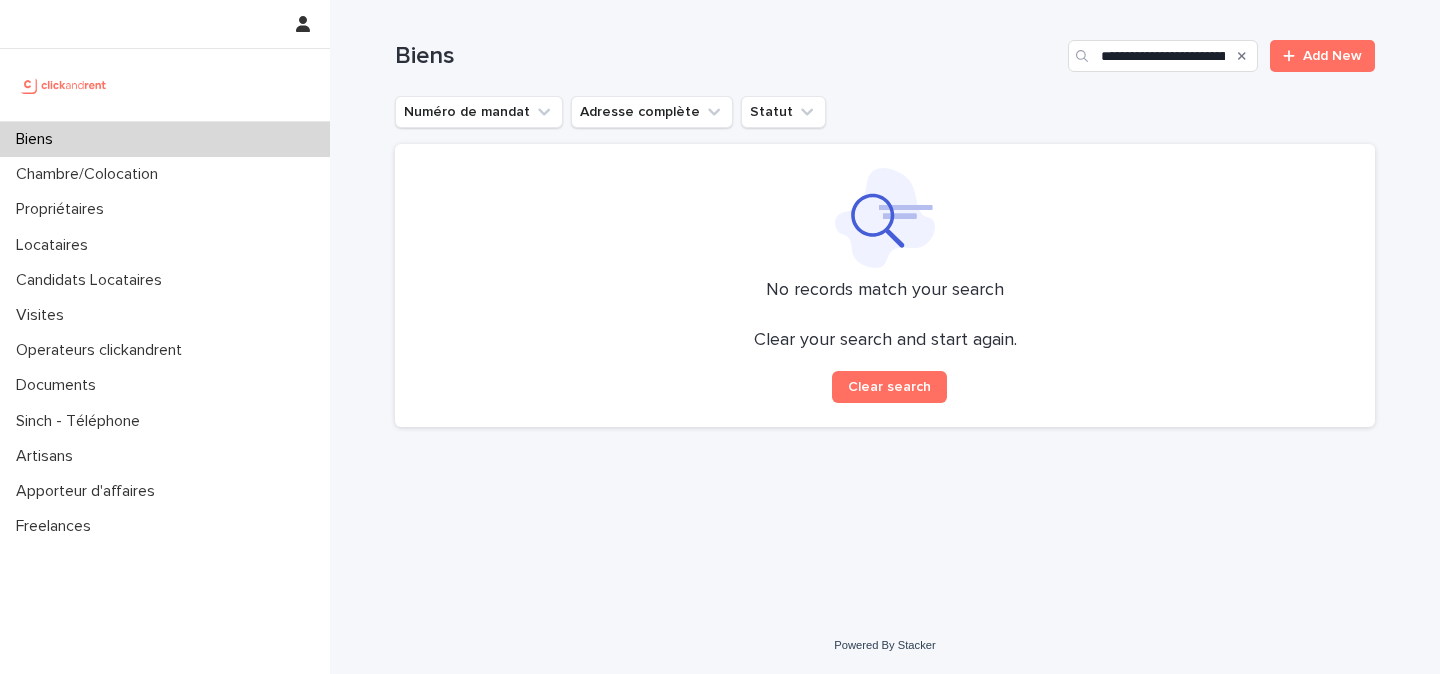 click 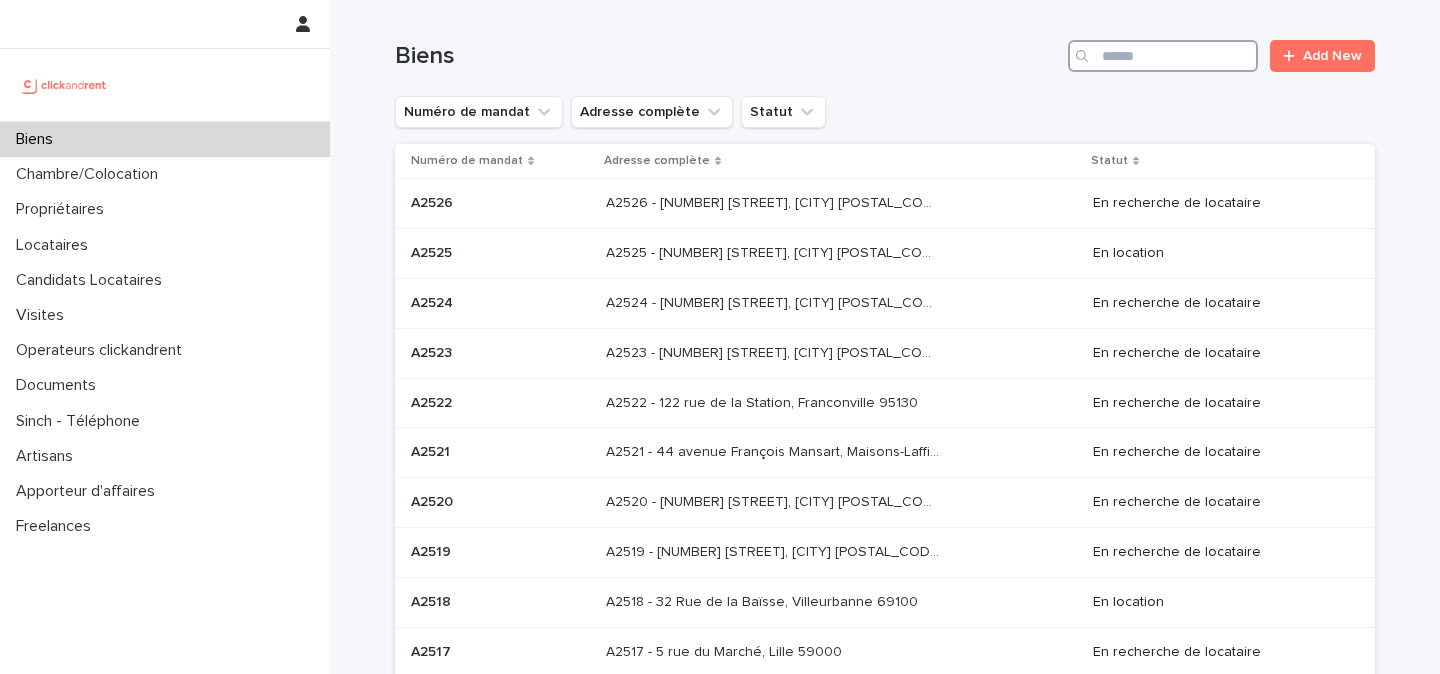 click at bounding box center [1163, 56] 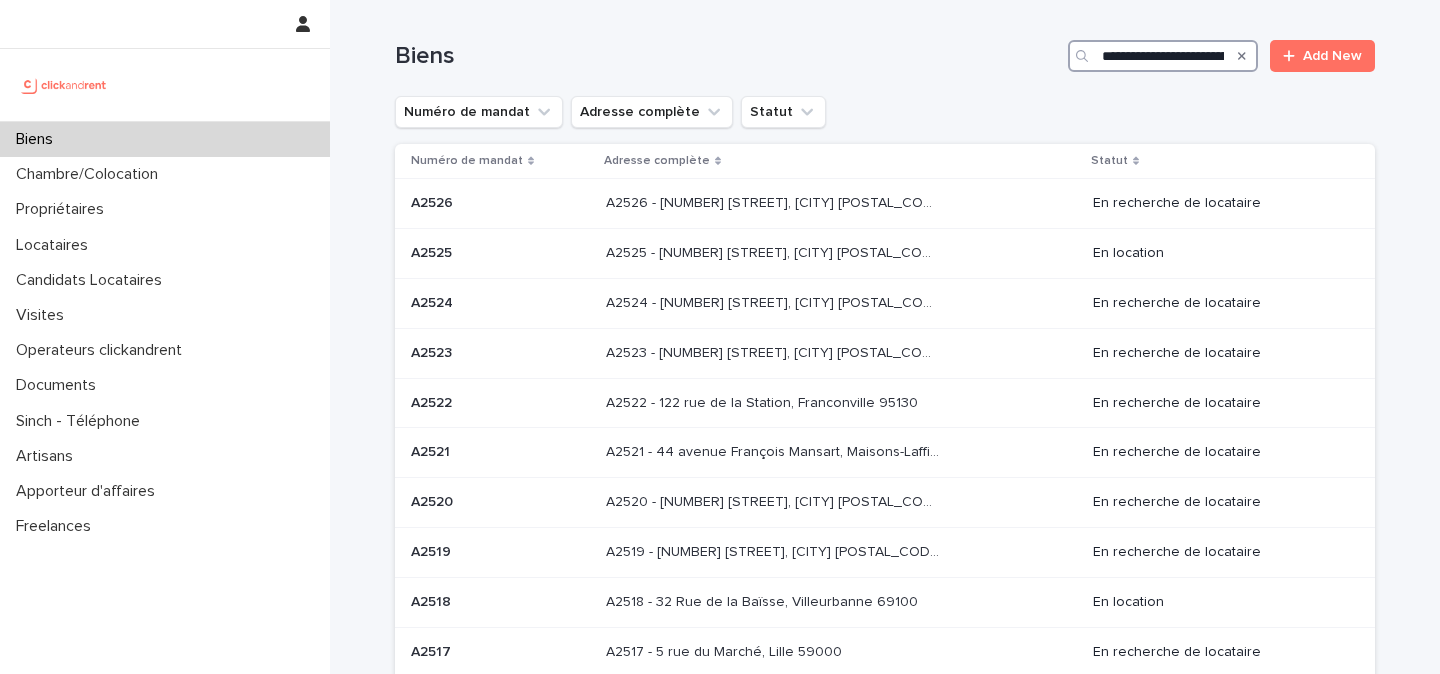 scroll, scrollTop: 0, scrollLeft: 364, axis: horizontal 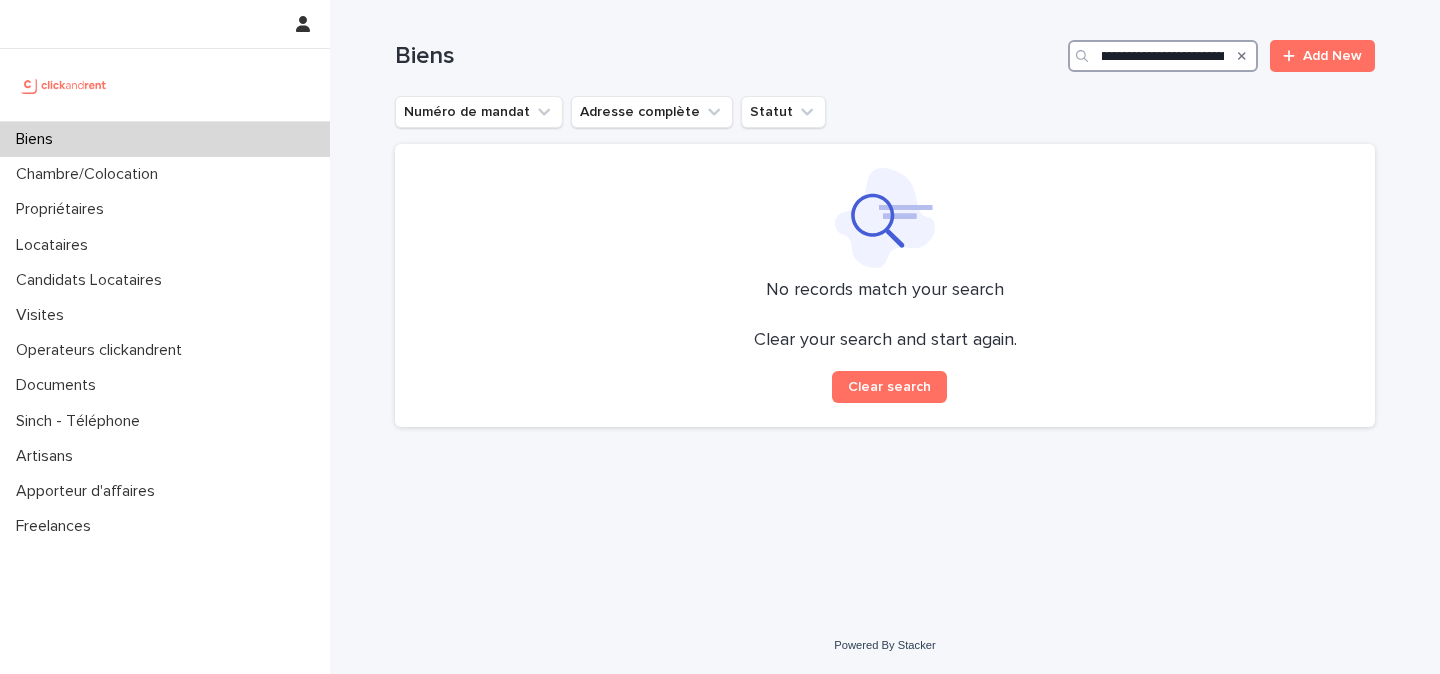 drag, startPoint x: 1177, startPoint y: 54, endPoint x: 1093, endPoint y: 53, distance: 84.00595 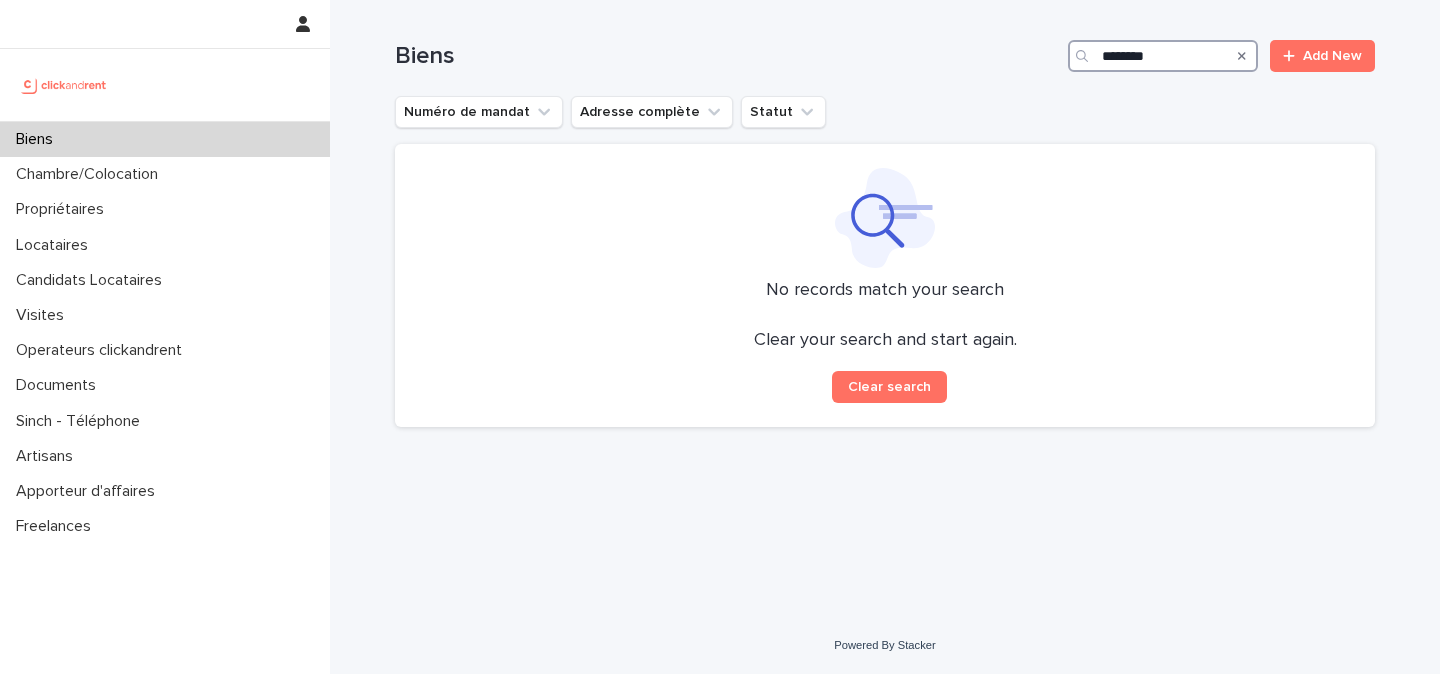 click on "*******" at bounding box center [1163, 56] 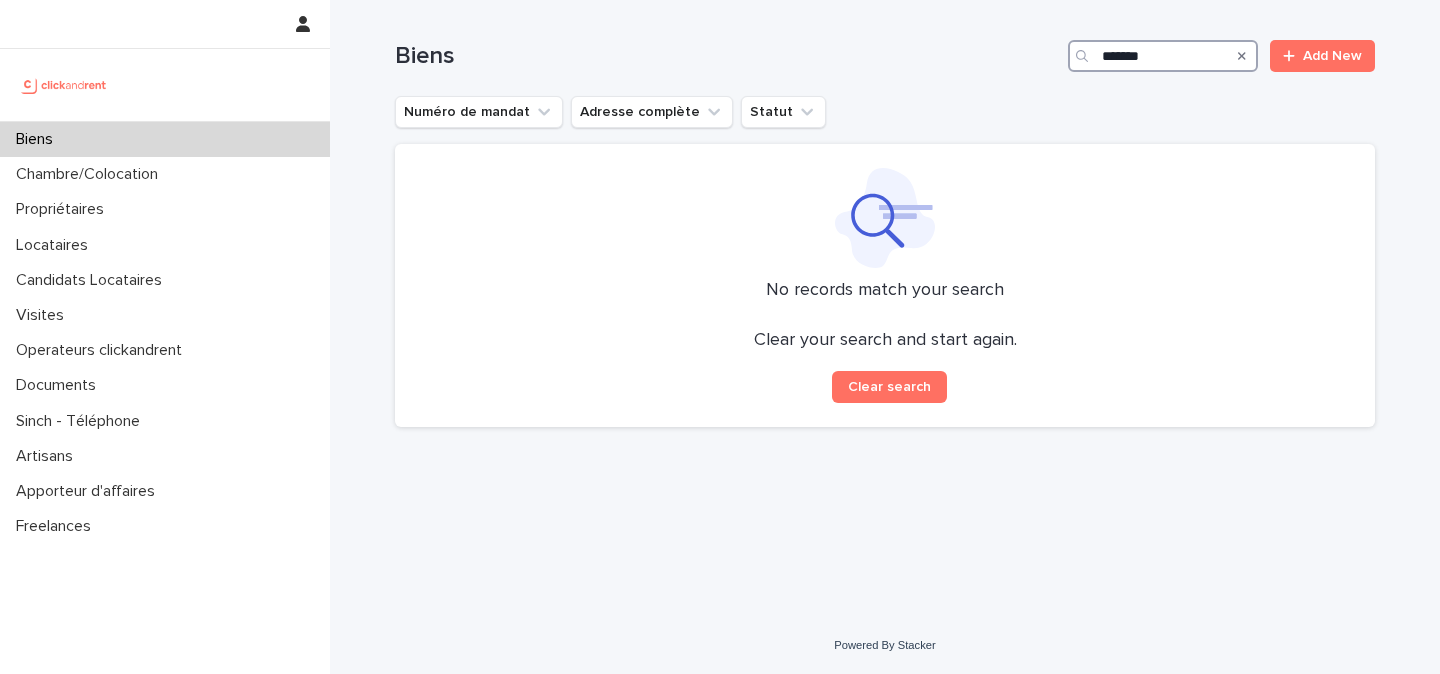 click on "*****" at bounding box center (1163, 56) 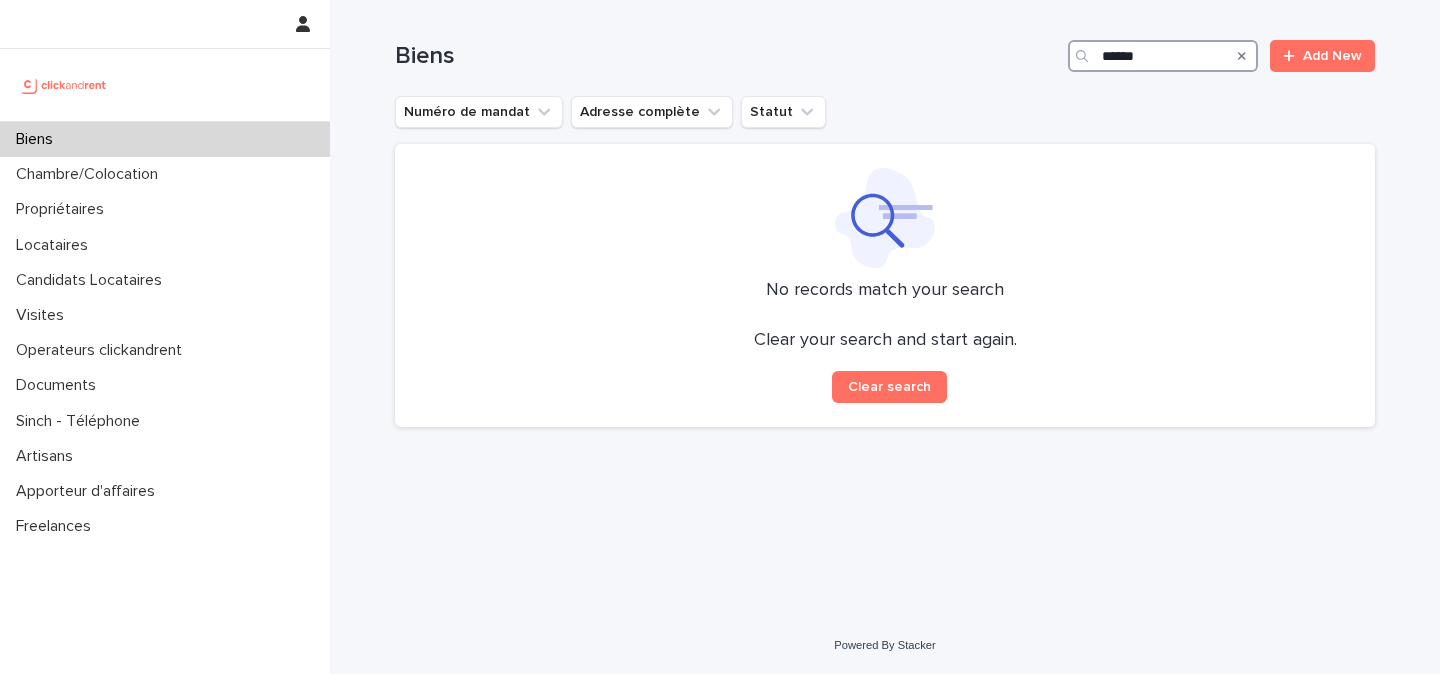 type on "*****" 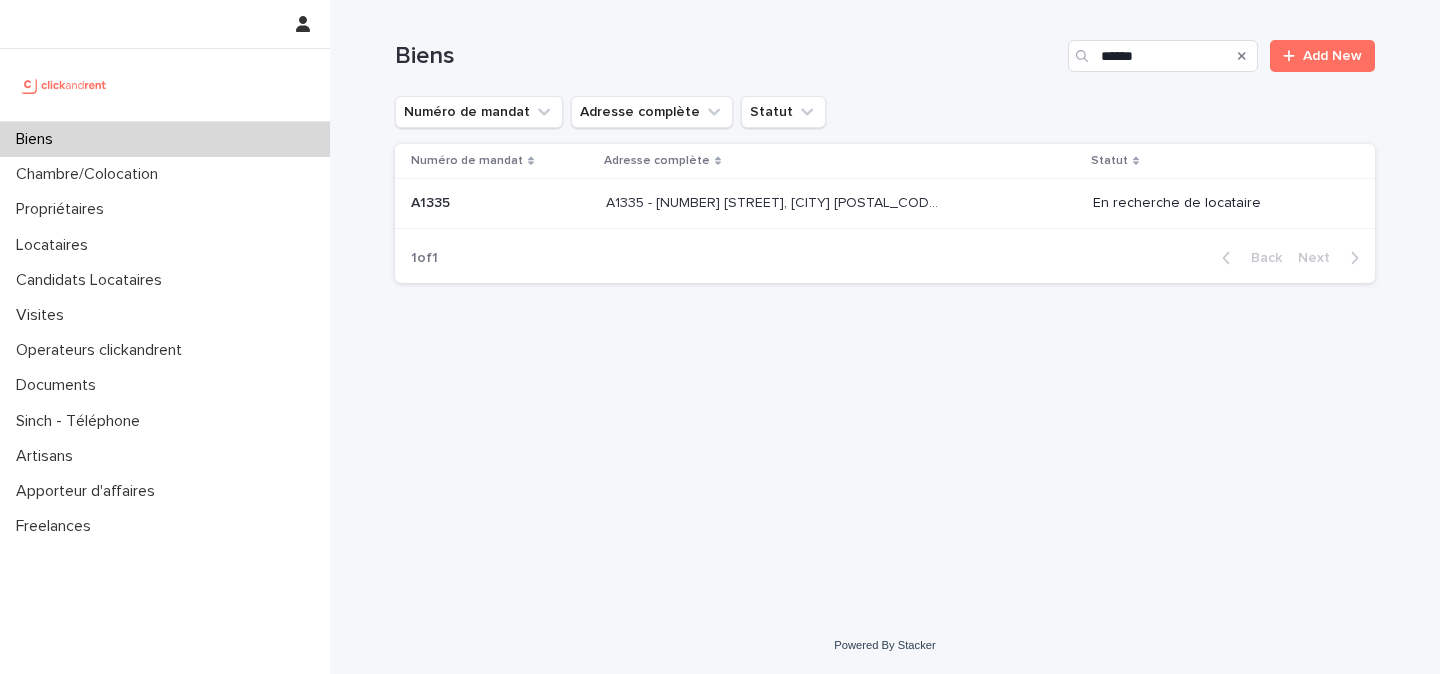 click on "A1335 - 48 bis rue Custine,  Paris 75018 A1335 - 48 bis rue Custine,  Paris 75018" at bounding box center (841, 203) 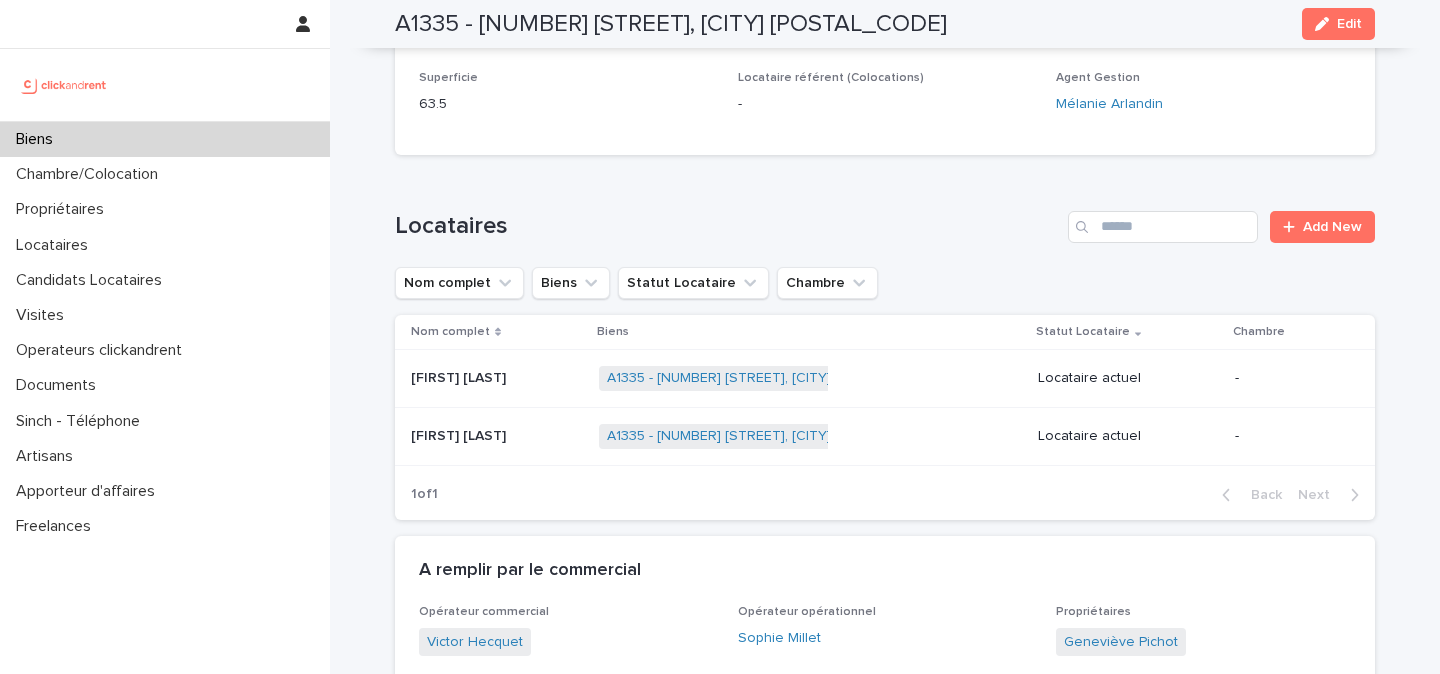scroll, scrollTop: 972, scrollLeft: 0, axis: vertical 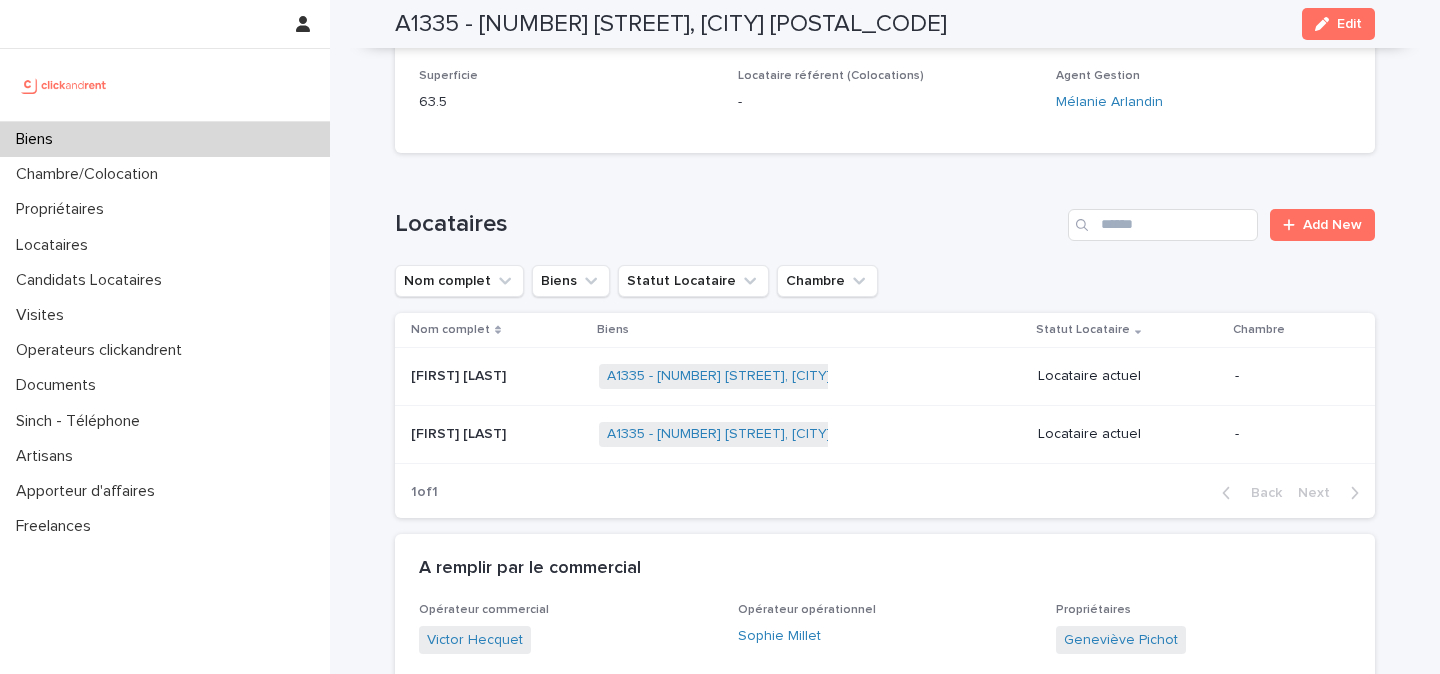 click on "Juliette Jacot Juliette Jacot" at bounding box center (497, 434) 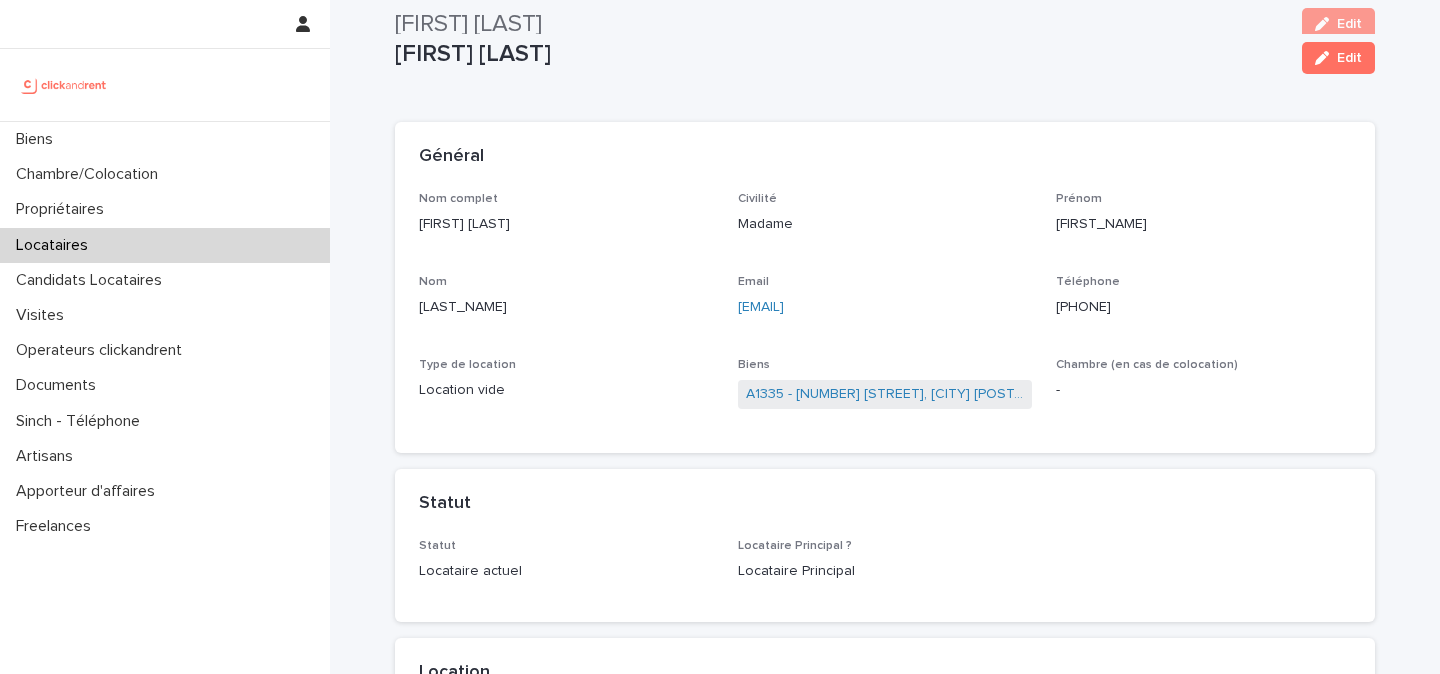 scroll, scrollTop: 0, scrollLeft: 0, axis: both 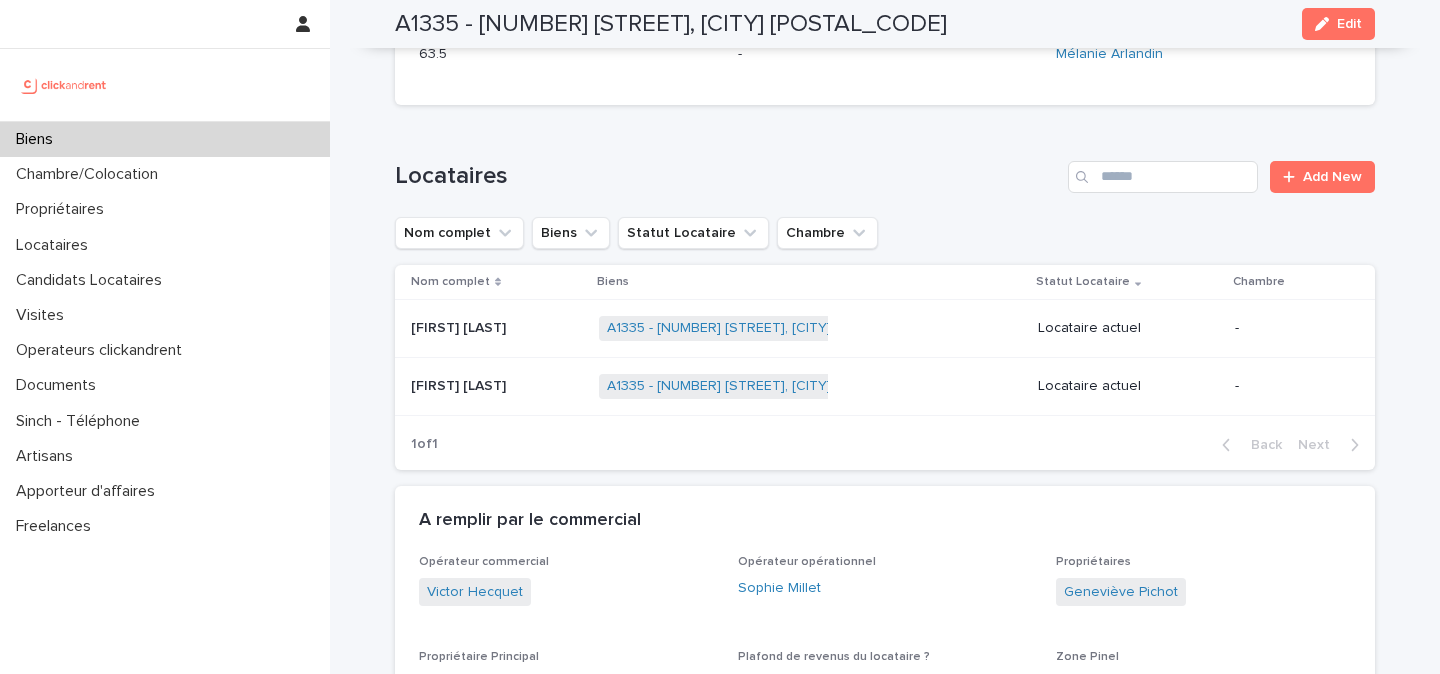 click at bounding box center [497, 328] 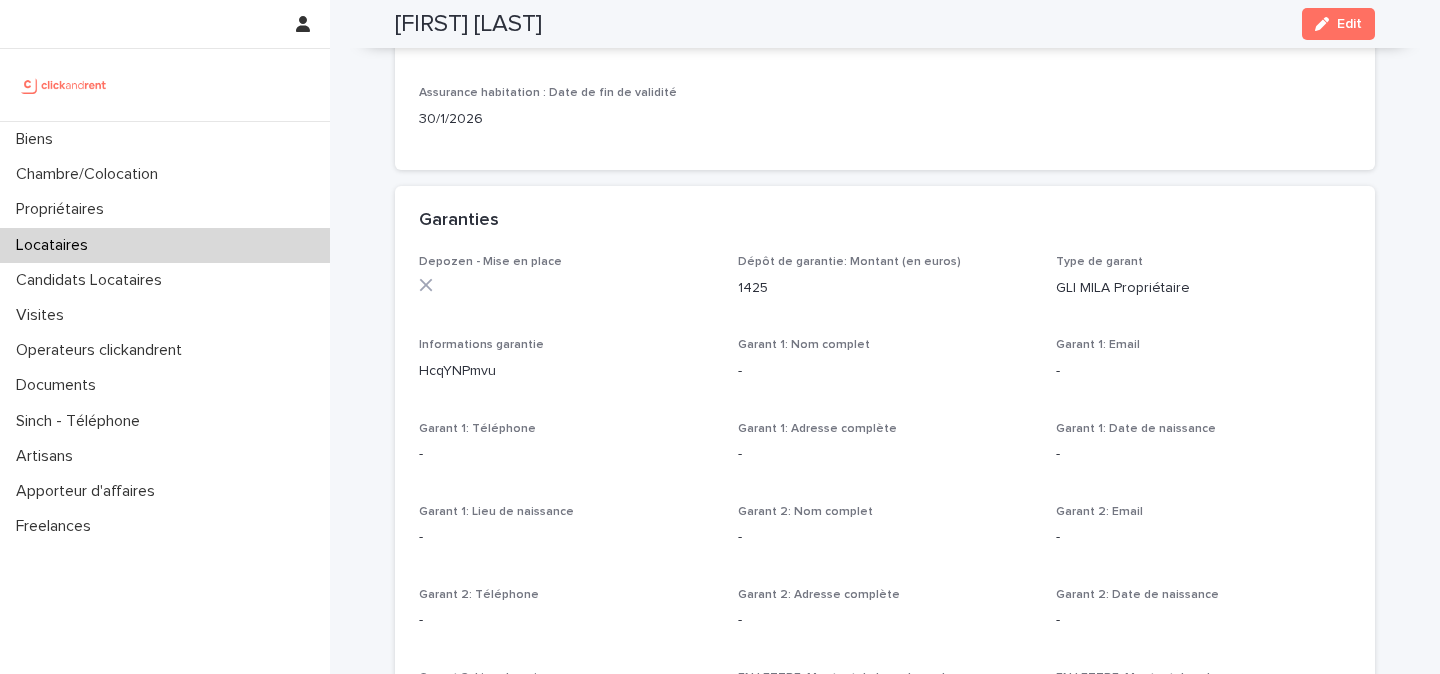 scroll, scrollTop: 962, scrollLeft: 0, axis: vertical 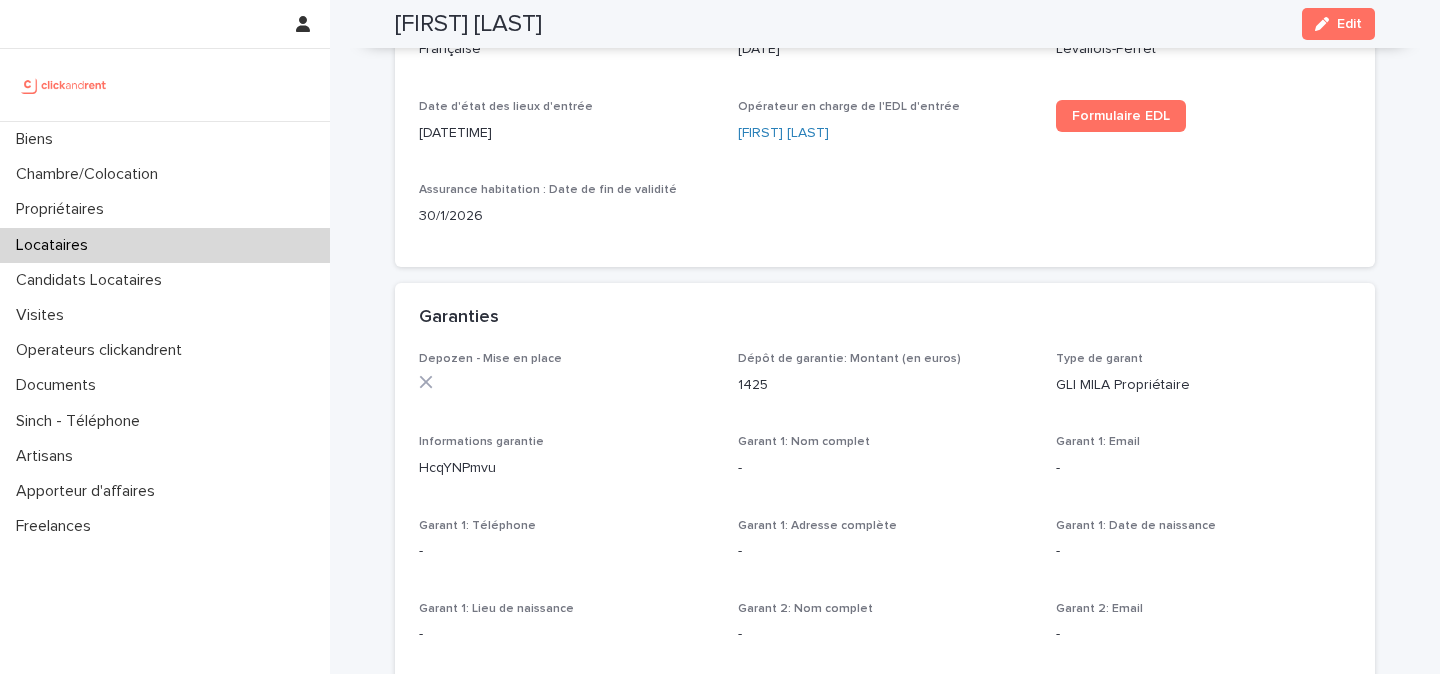click on "Emma Orlando" at bounding box center (468, 24) 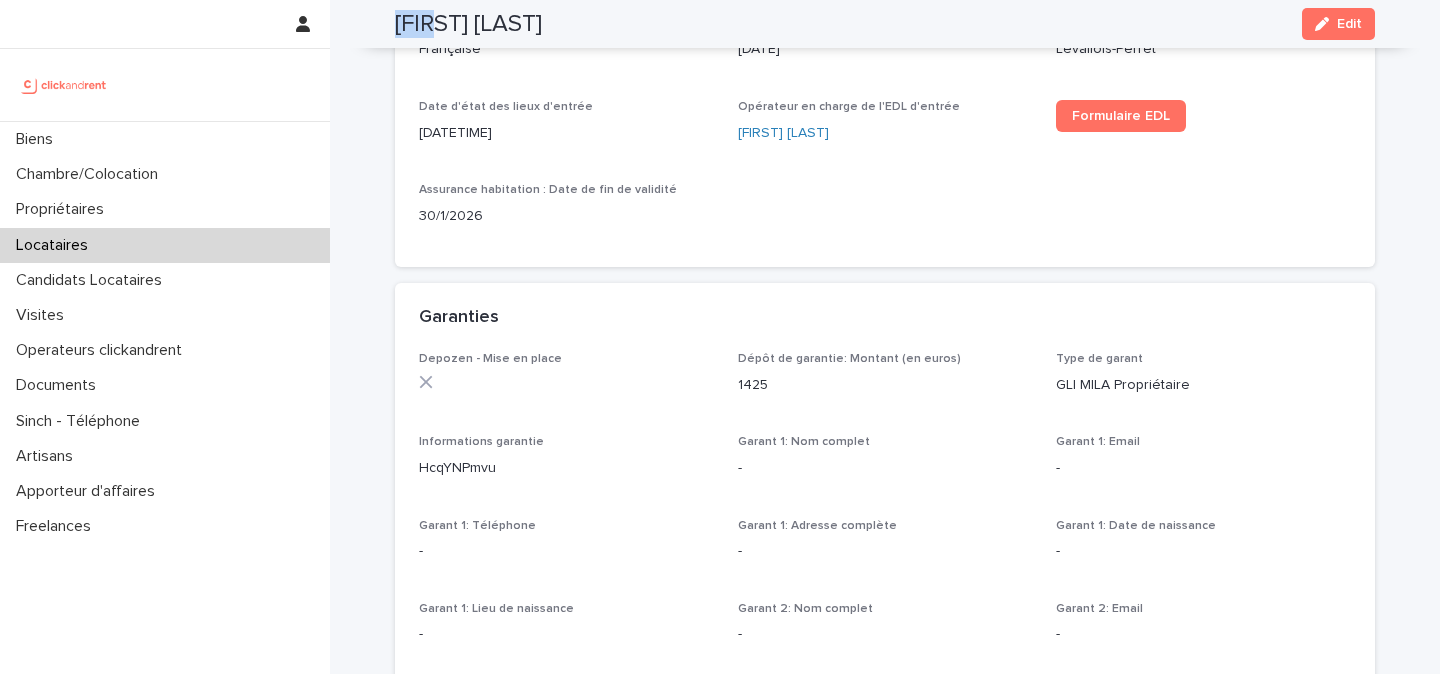 click on "Emma Orlando" at bounding box center [468, 24] 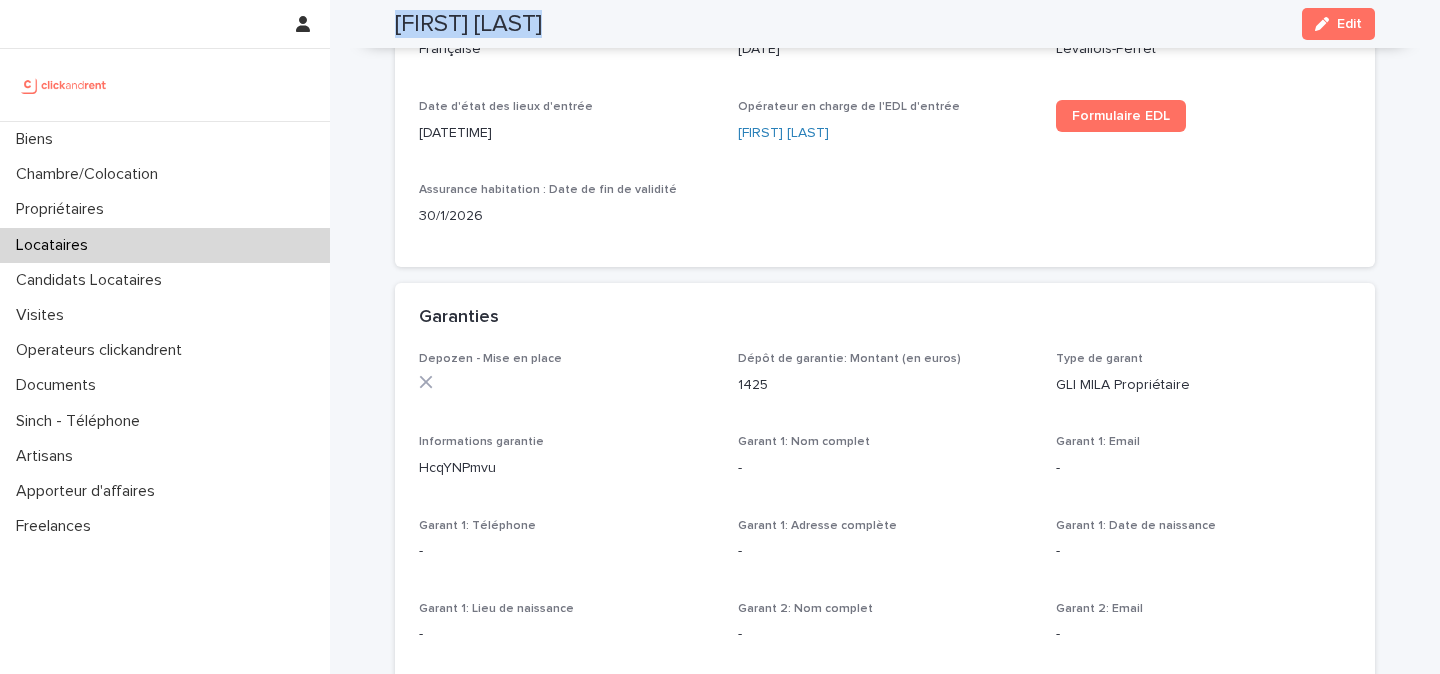 click on "Emma Orlando" at bounding box center (468, 24) 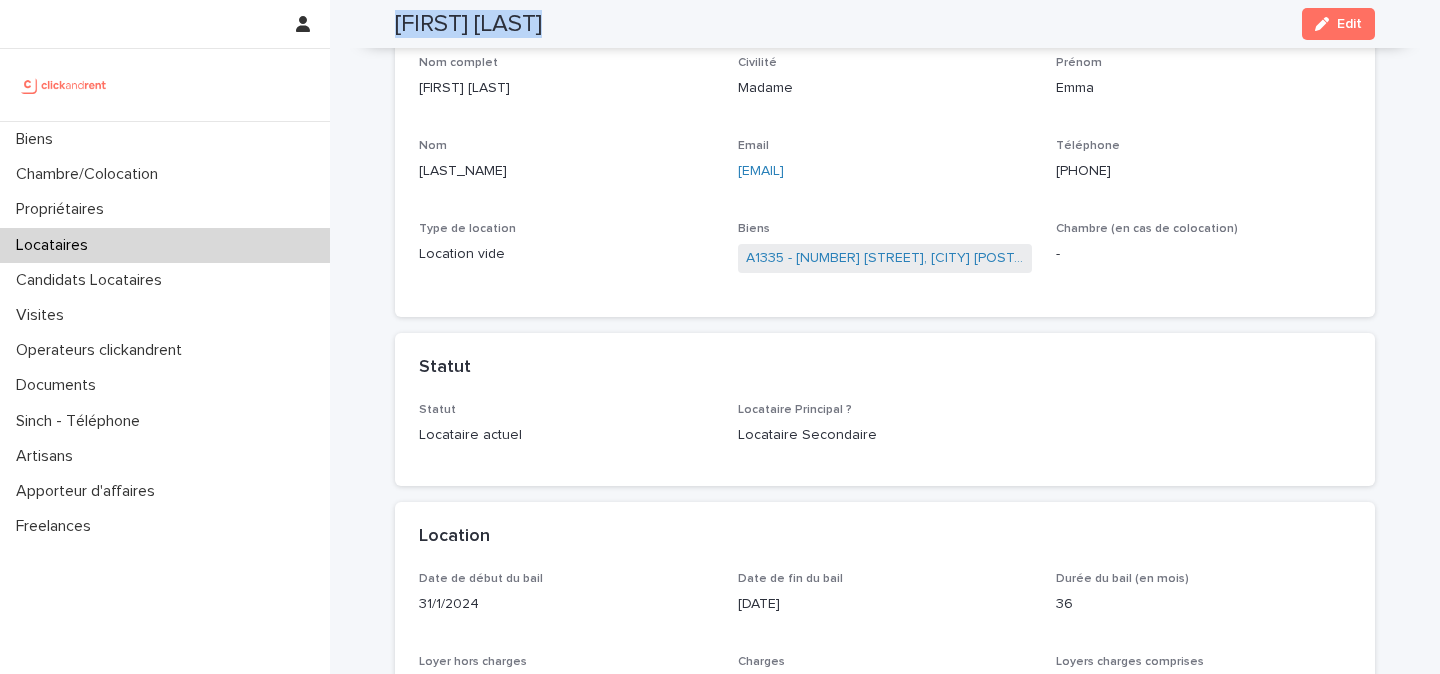 scroll, scrollTop: 0, scrollLeft: 0, axis: both 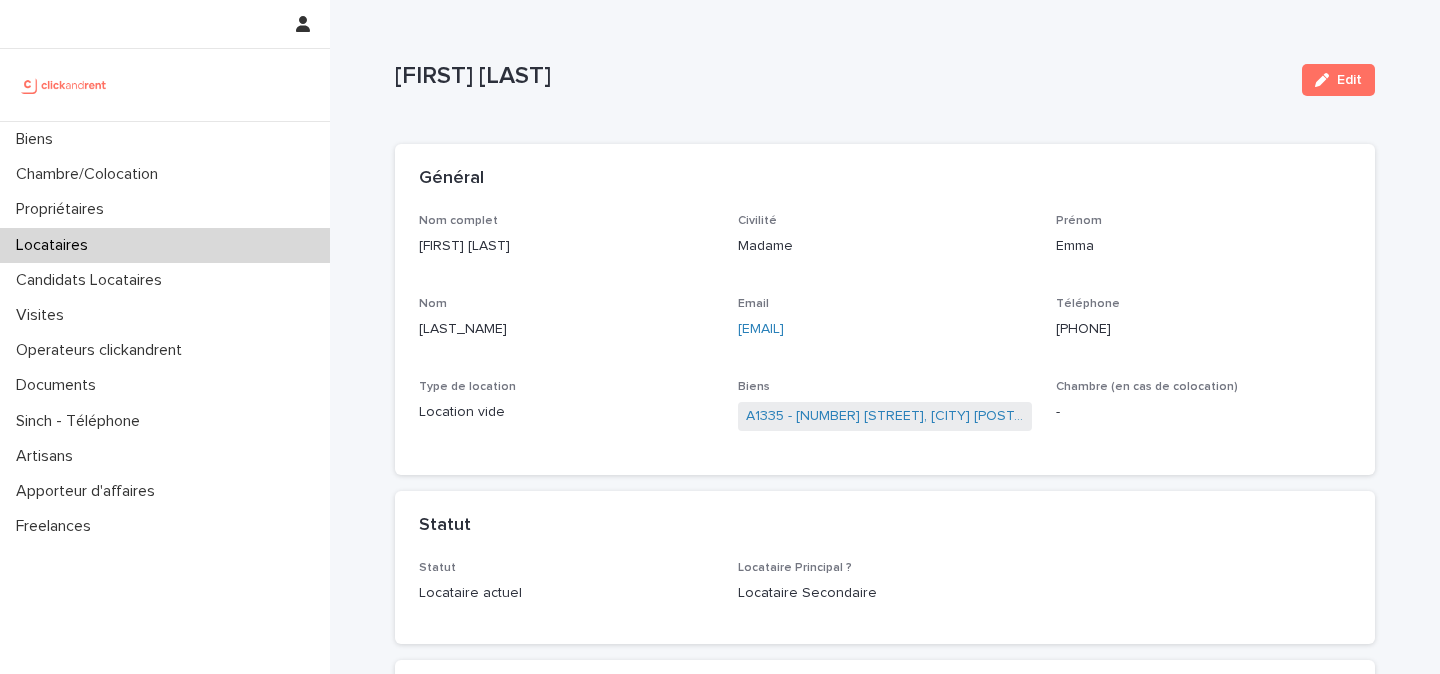 drag, startPoint x: 1058, startPoint y: 329, endPoint x: 1224, endPoint y: 337, distance: 166.19266 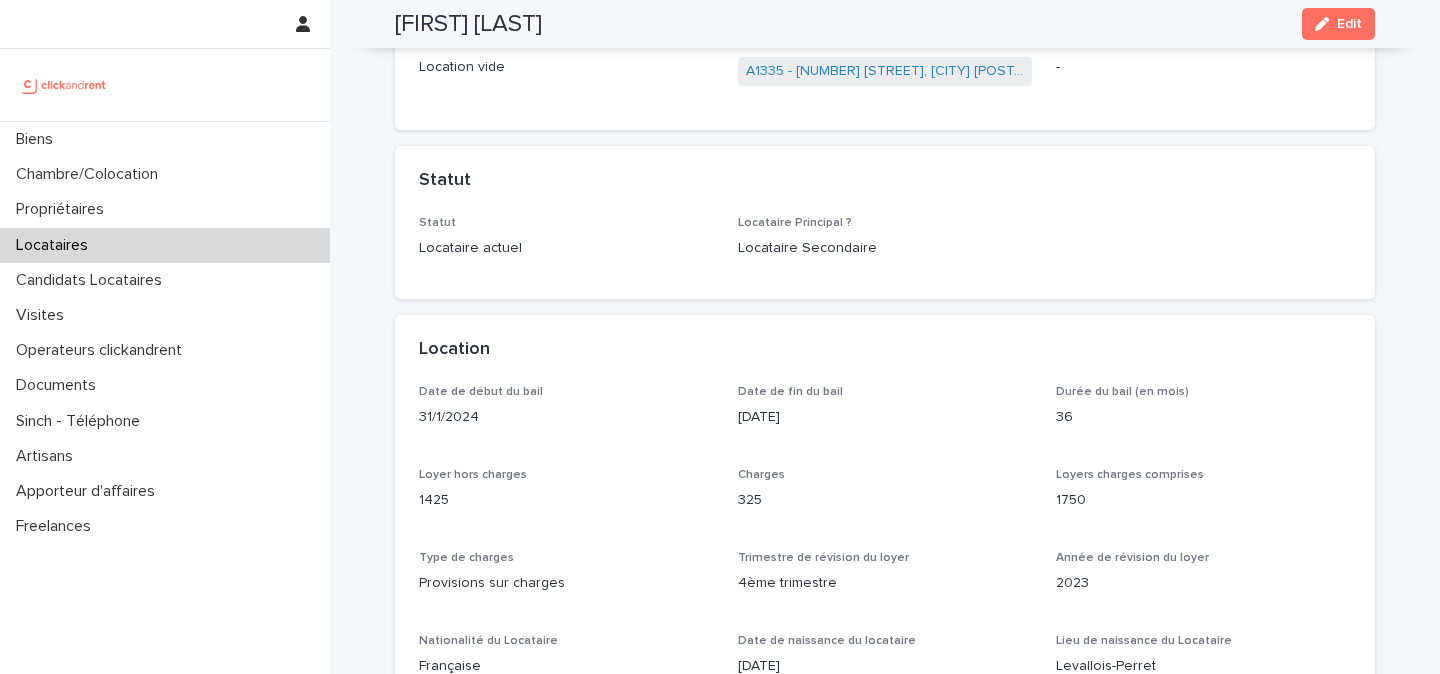 scroll, scrollTop: 0, scrollLeft: 0, axis: both 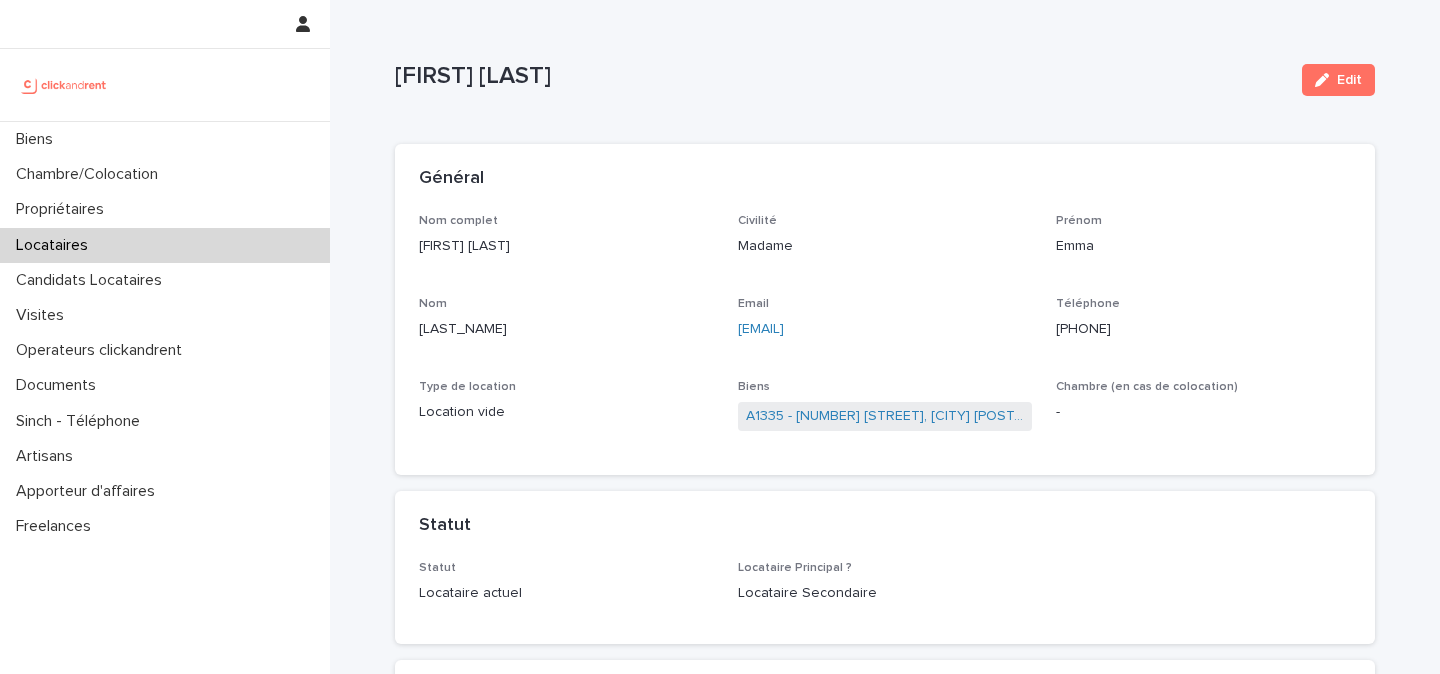 copy on "+33633385149" 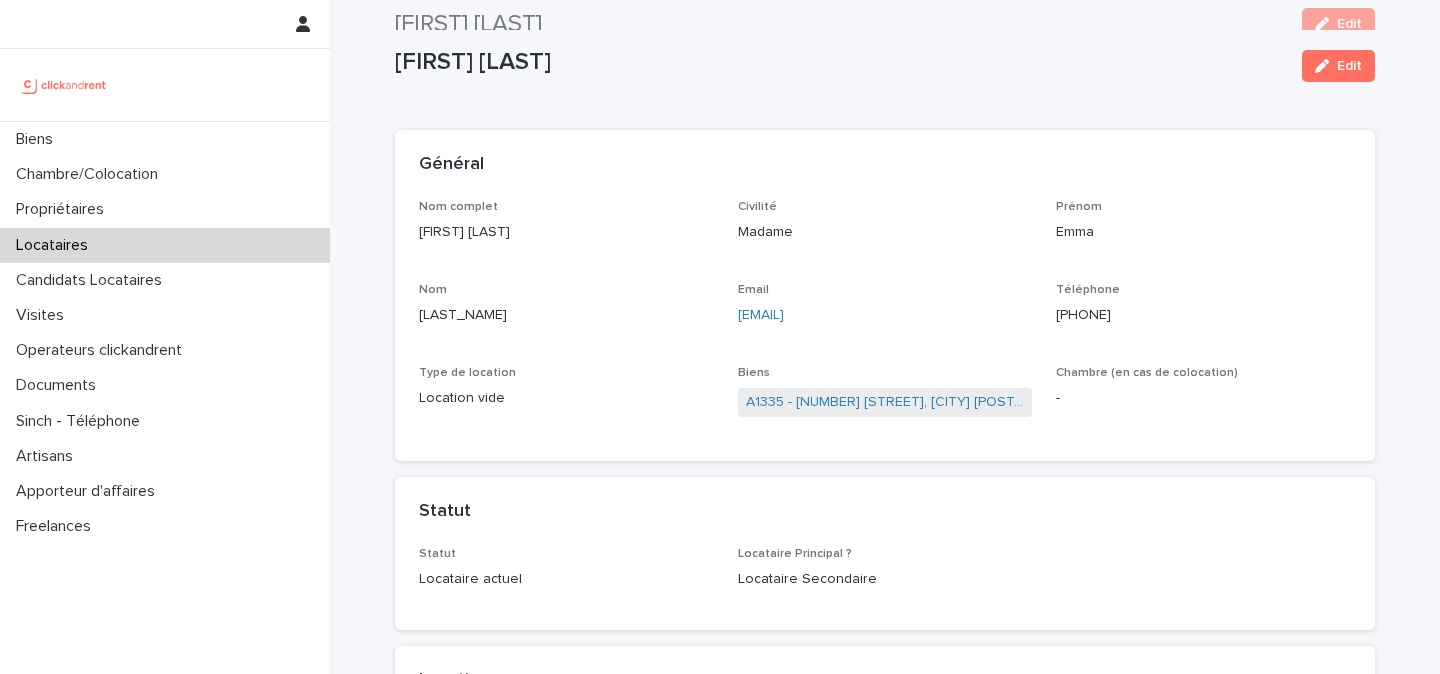 scroll, scrollTop: 0, scrollLeft: 0, axis: both 